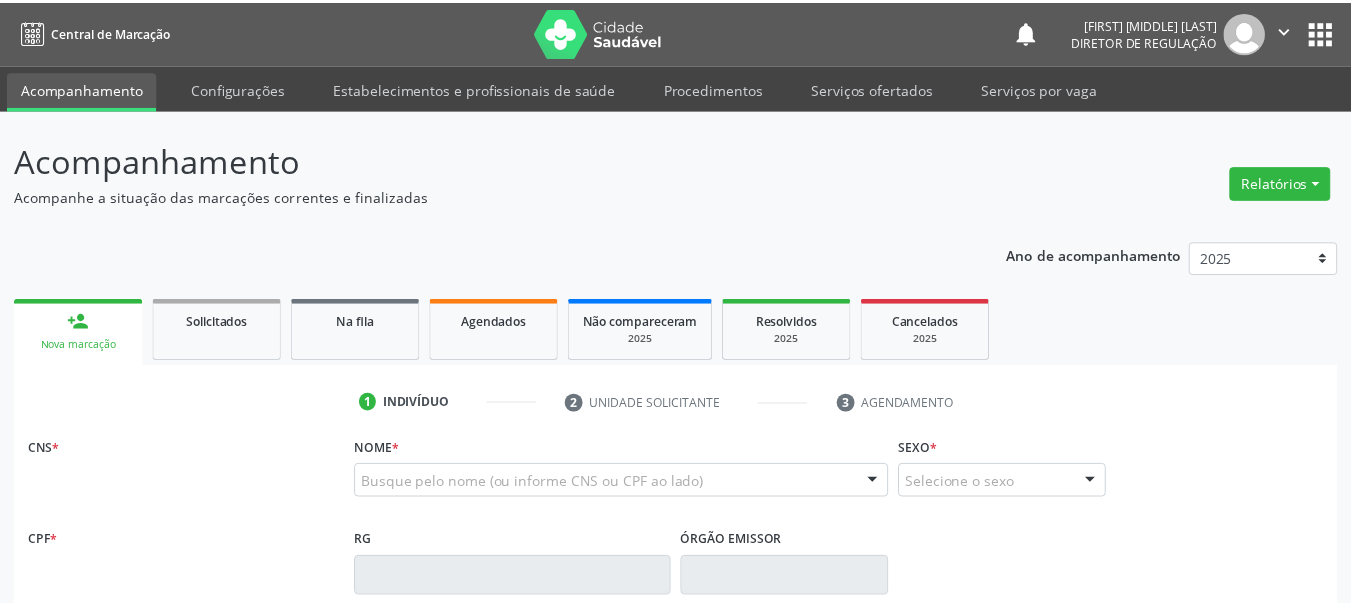 scroll, scrollTop: 0, scrollLeft: 0, axis: both 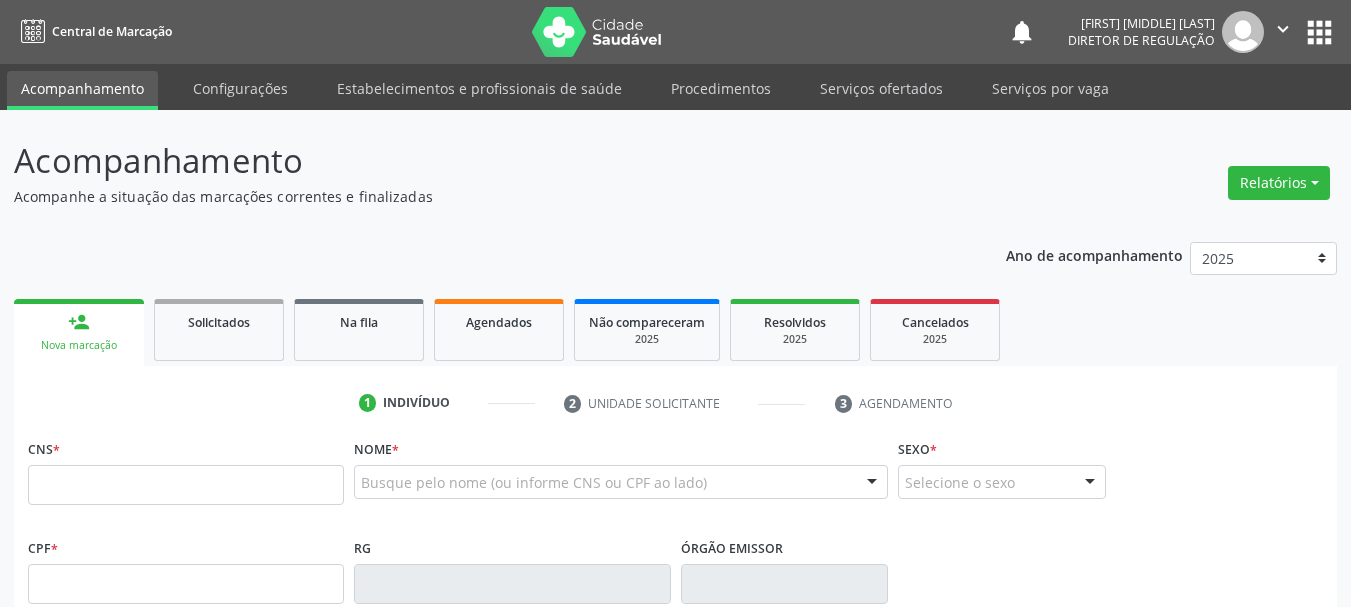 click at bounding box center [186, 485] 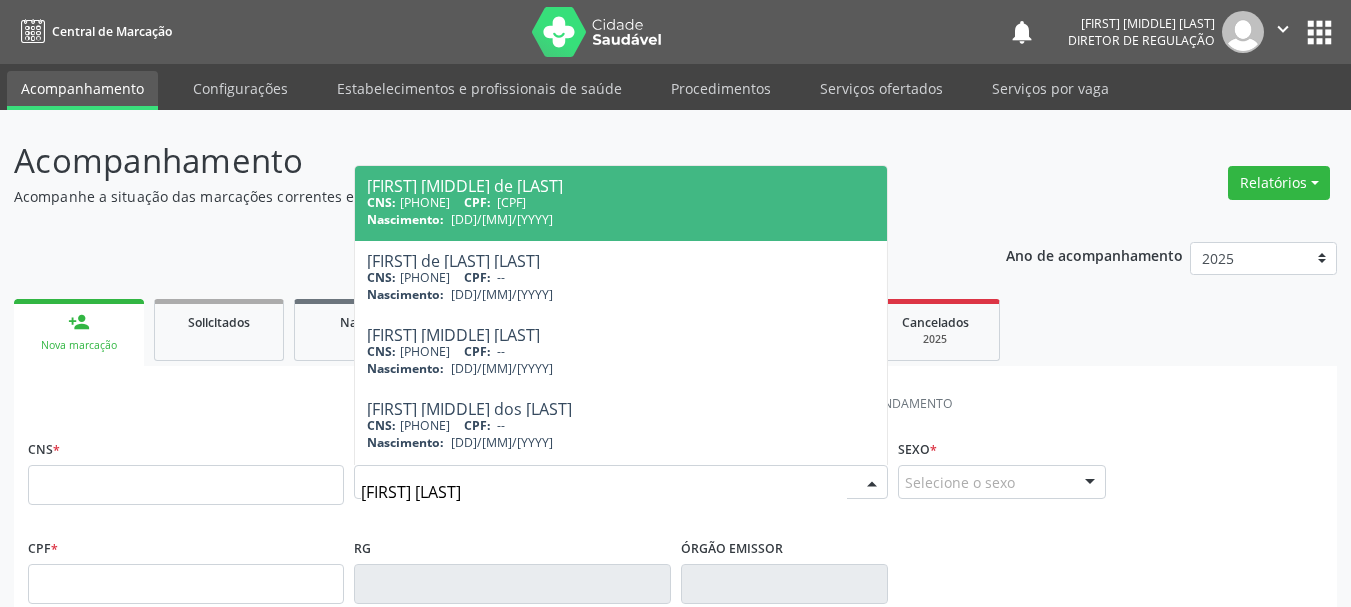 type on "pedro rodrigues" 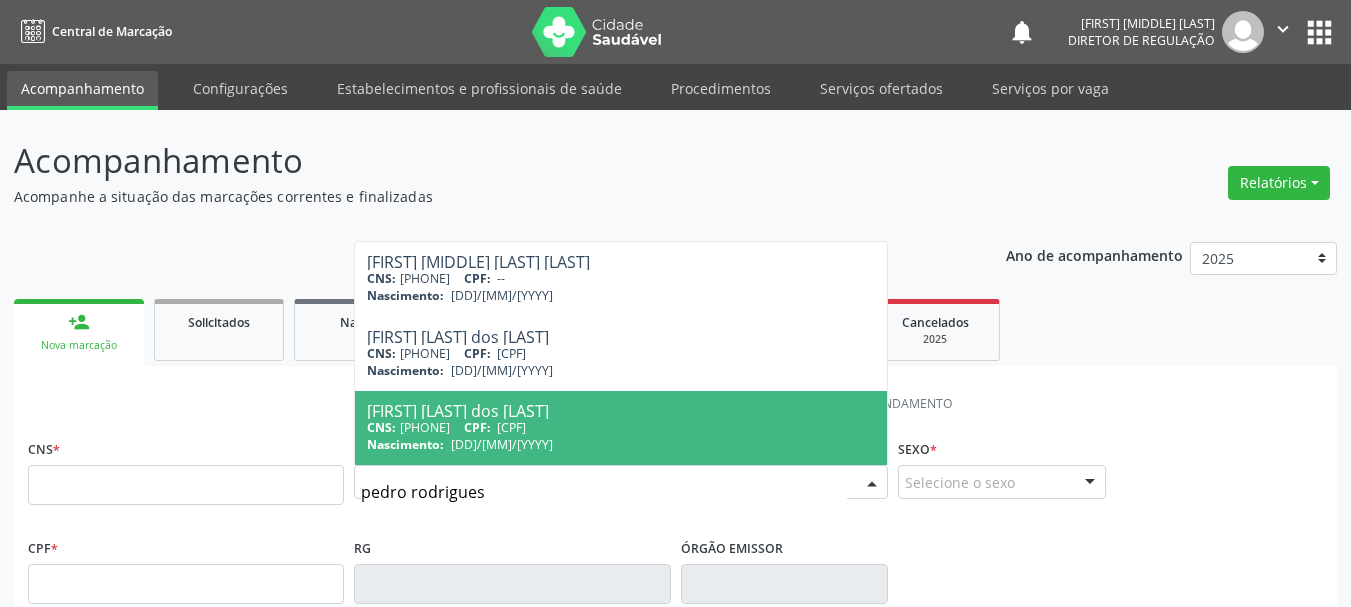 click on "[FIRST] [LAST] dos [LAST]" at bounding box center [621, 411] 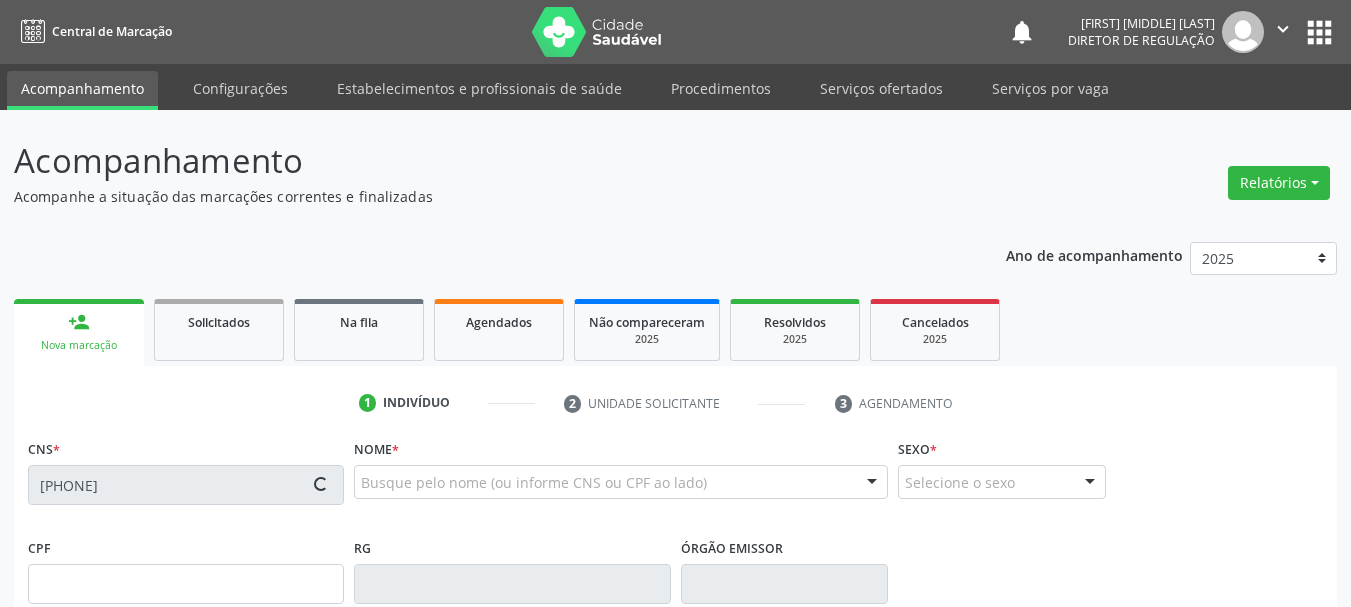 type on "[SSN]" 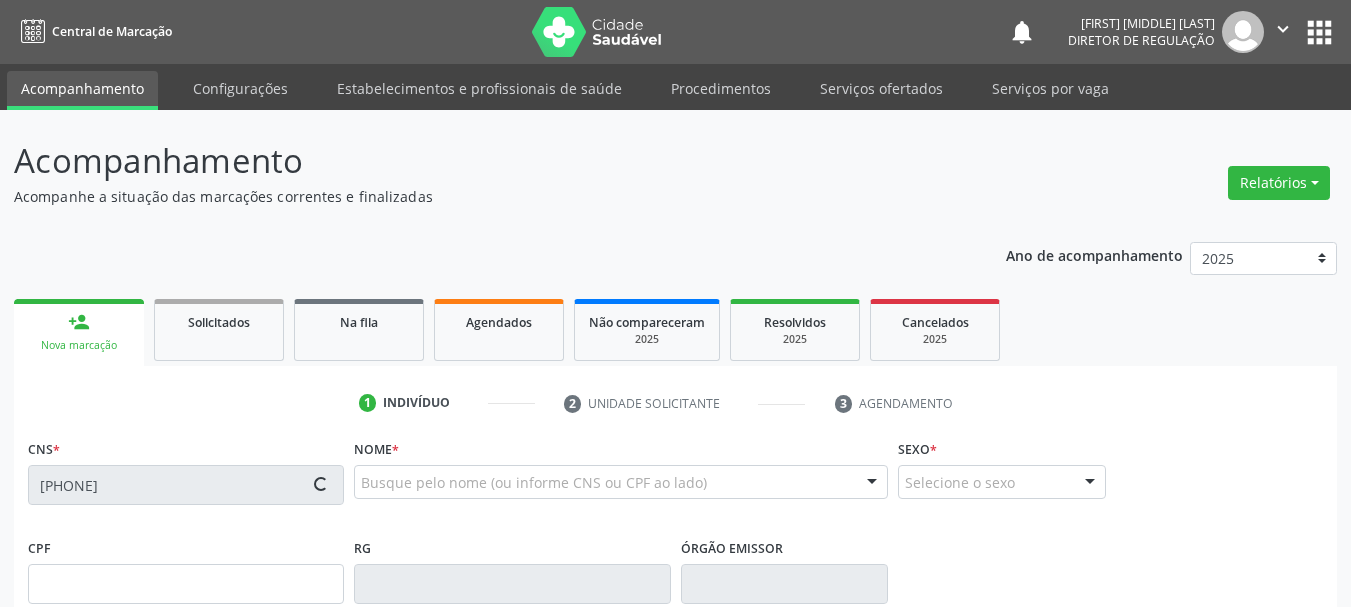 type on "[DD]/[MM]/[YYYY]" 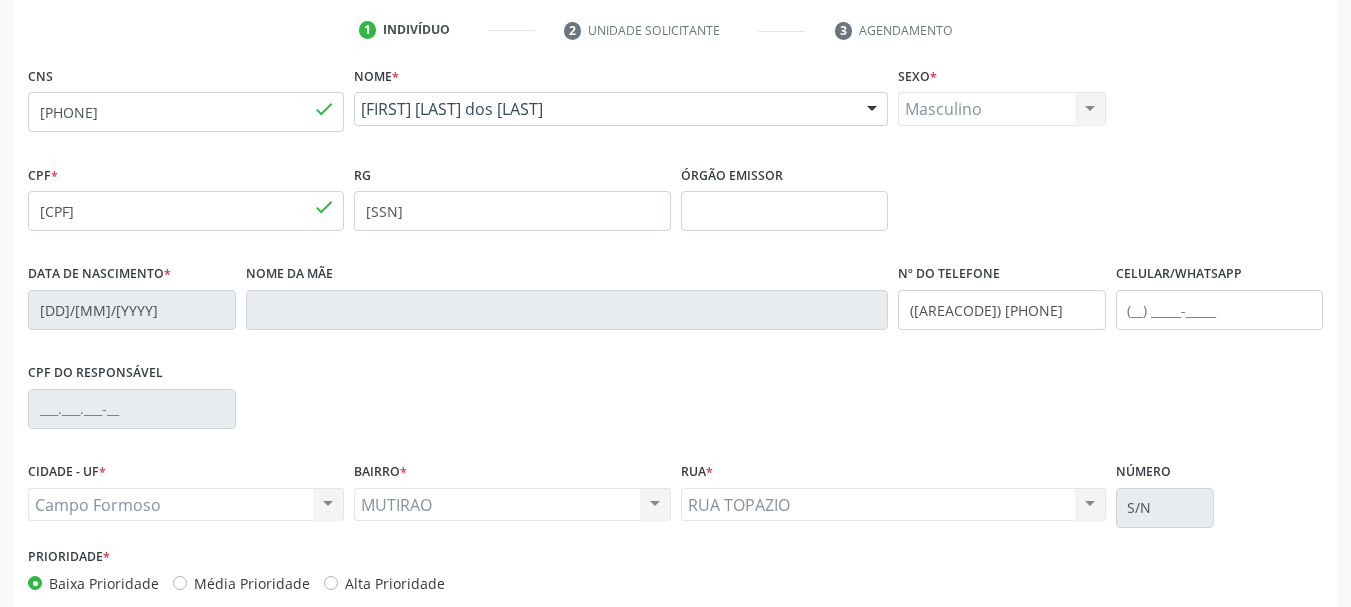 scroll, scrollTop: 477, scrollLeft: 0, axis: vertical 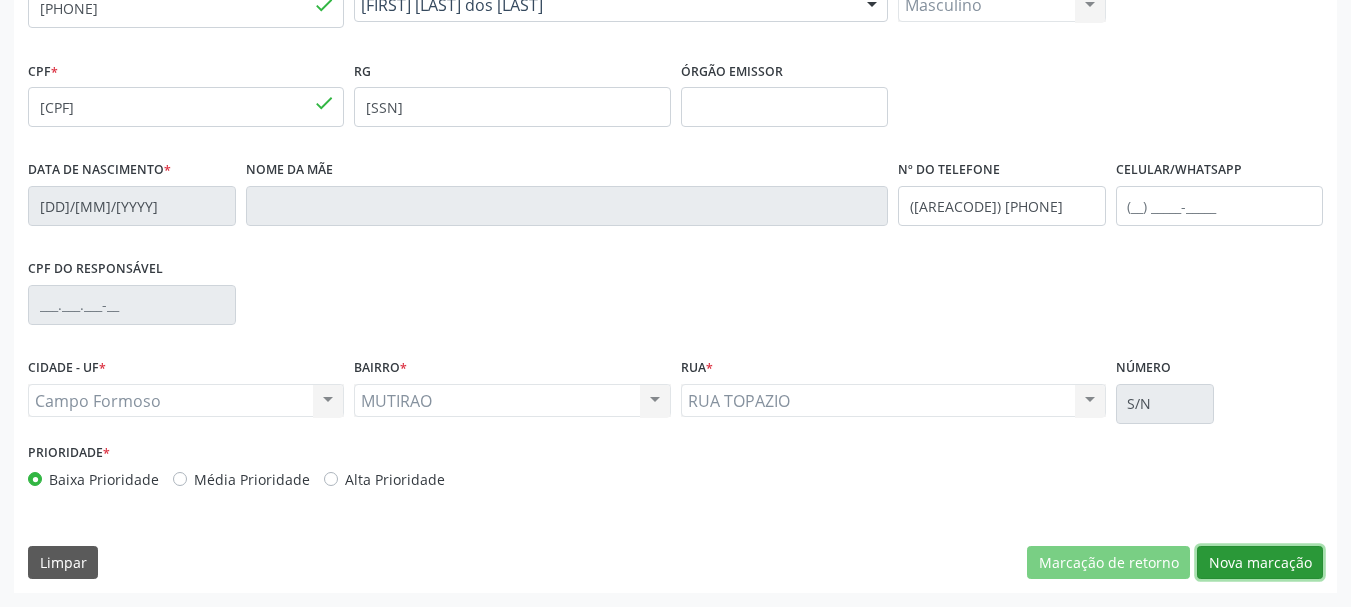 click on "Nova marcação" at bounding box center [1260, 563] 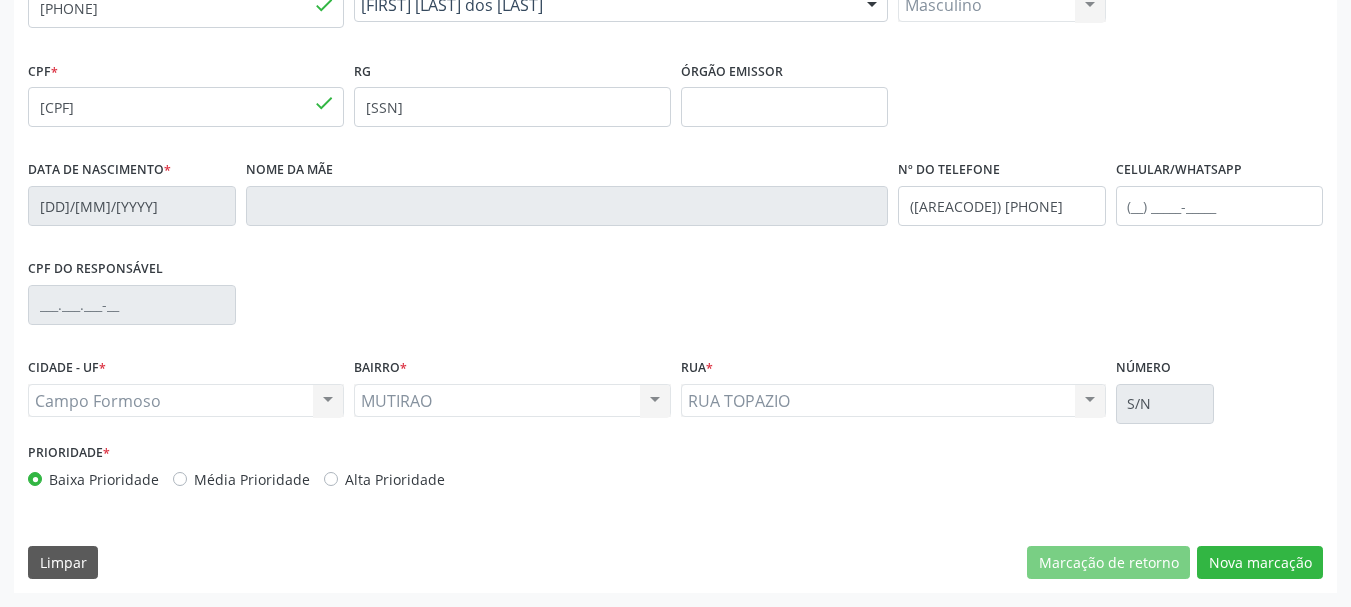 scroll, scrollTop: 299, scrollLeft: 0, axis: vertical 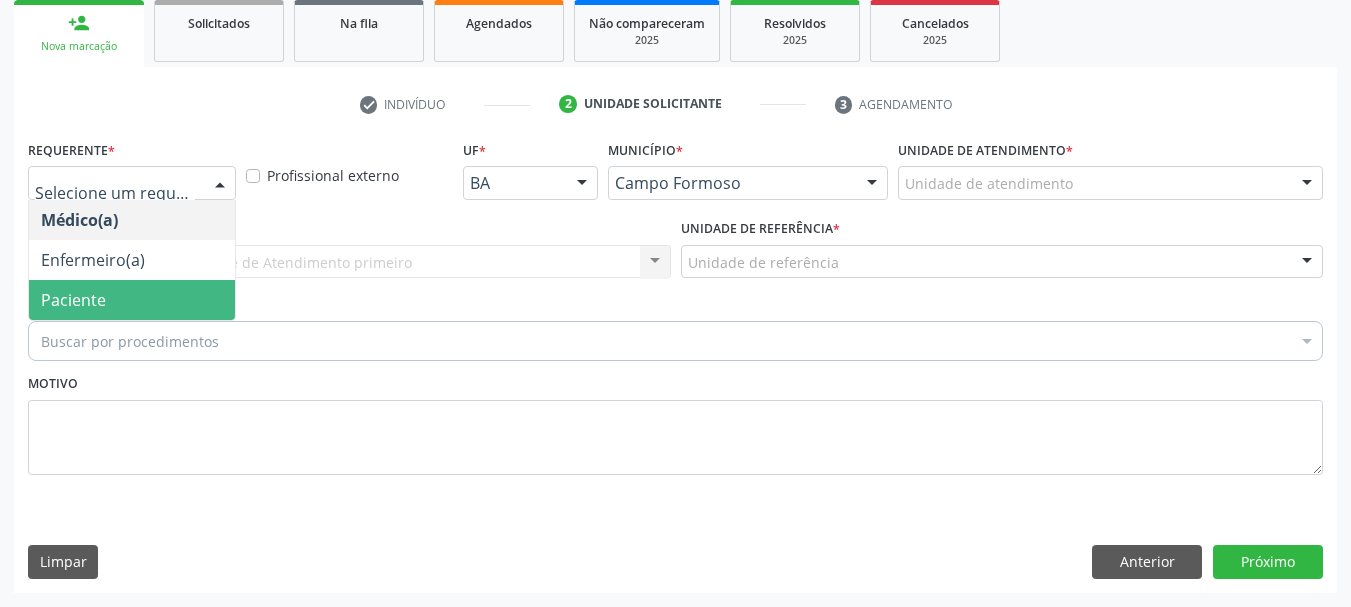 drag, startPoint x: 193, startPoint y: 311, endPoint x: 369, endPoint y: 279, distance: 178.88544 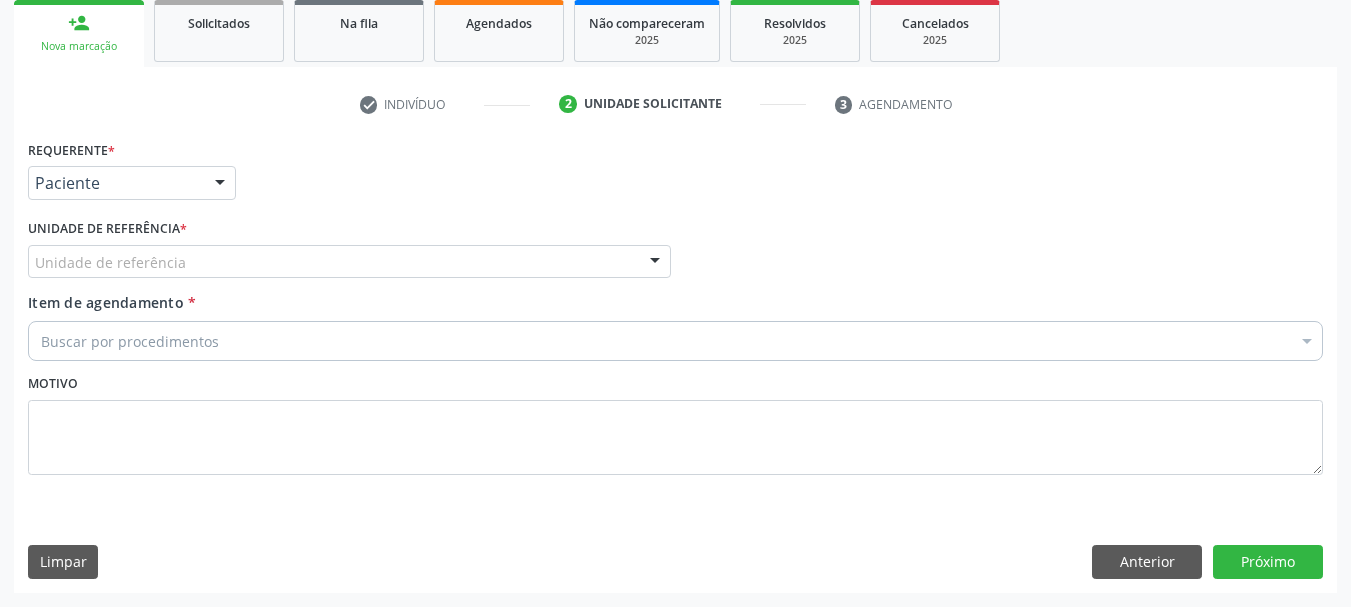 click on "Unidade de referência
*
Unidade de referência
Unidade Basica de Saude da Familia Dr Paulo Sudre   Centro de Enfrentamento Para Covid 19 de Campo Formoso   Central de Marcacao de Consultas e Exames de Campo Formoso   Vigilancia em Saude de Campo Formoso   PSF Lage dos Negros III   P S da Familia do Povoado de Caraibas   Unidade Basica de Saude da Familia Maninho Ferreira   P S de Curral da Ponta Psf Oseas Manoel da Silva   Farmacia Basica   Unidade Basica de Saude da Familia de Brejao da Caatinga   P S da Familia do Povoado de Pocos   P S da Familia do Povoado de Tiquara   P S da Familia do Povoado de Sao Tome   P S de Lages dos Negros   P S da Familia do Povoado de Tuiutiba   P S de Curral Velho   Centro de Saude Mutirao   Caps Centro de Atencao Psicossocial   Unidade Odontologica Movel   Unidade Basica de Saude da Familia Limoeiro   Unidade Basica de Saude da Familia Izabel Godinho de Freitas   Unidade Basica de Saude da Familia de Olho Dagua das Pombas" at bounding box center [349, 253] 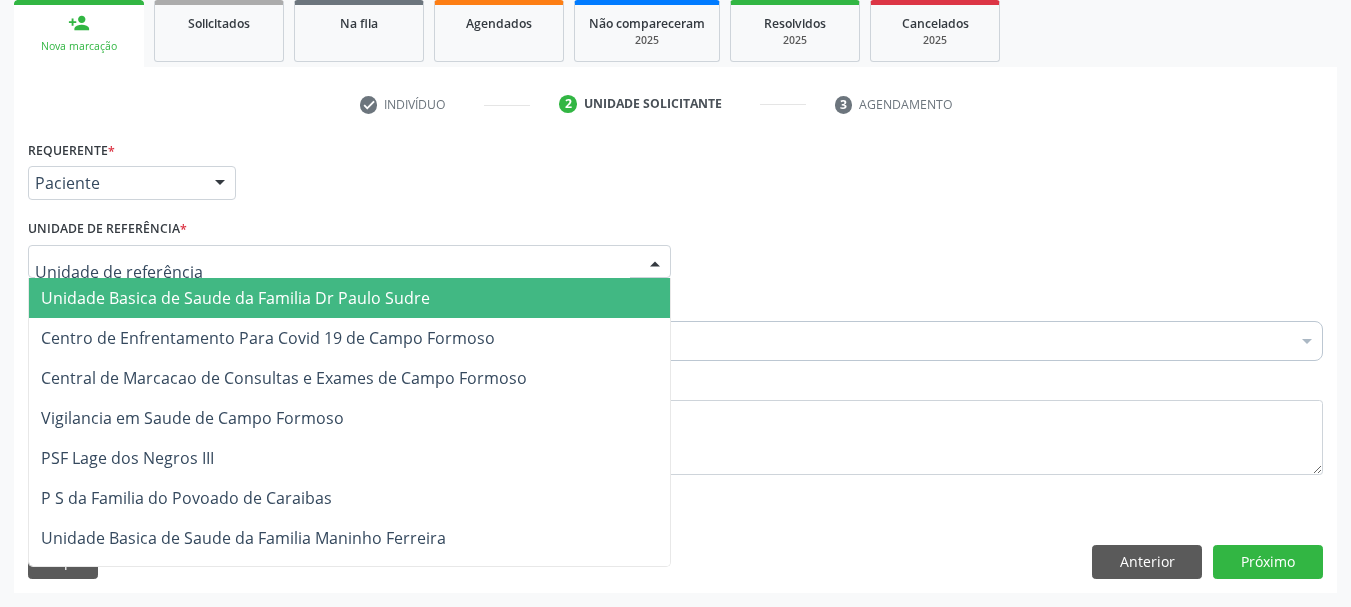 drag, startPoint x: 391, startPoint y: 268, endPoint x: 383, endPoint y: 385, distance: 117.273186 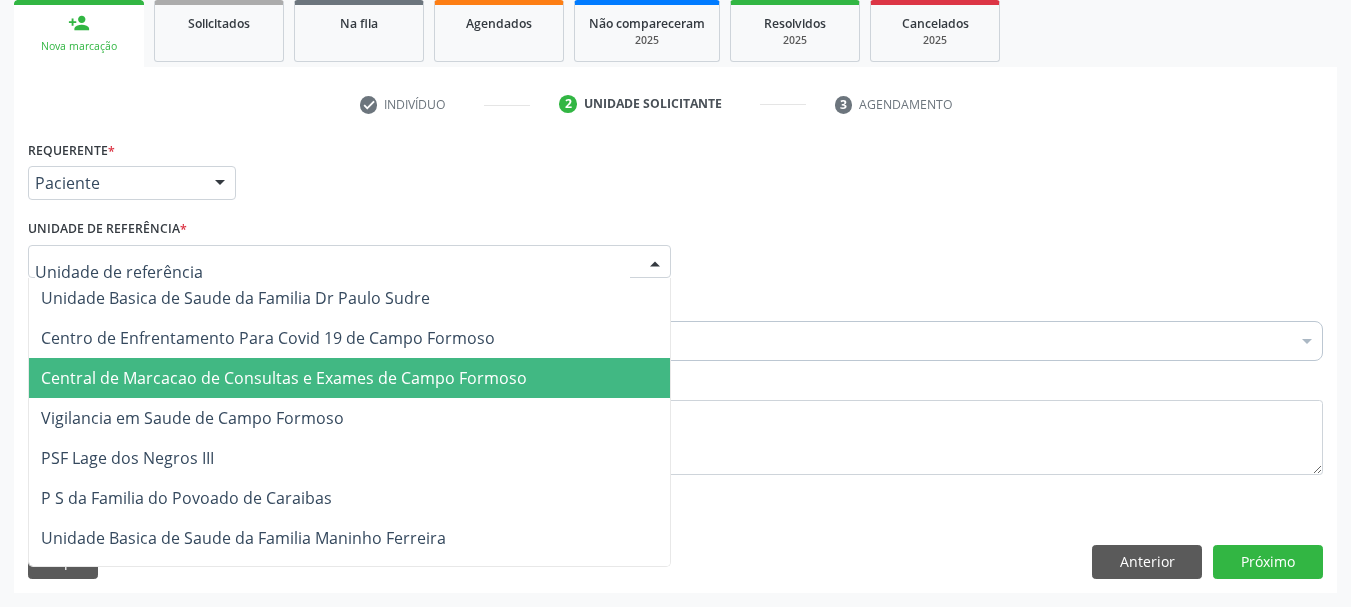 click on "Central de Marcacao de Consultas e Exames de Campo Formoso" at bounding box center (349, 378) 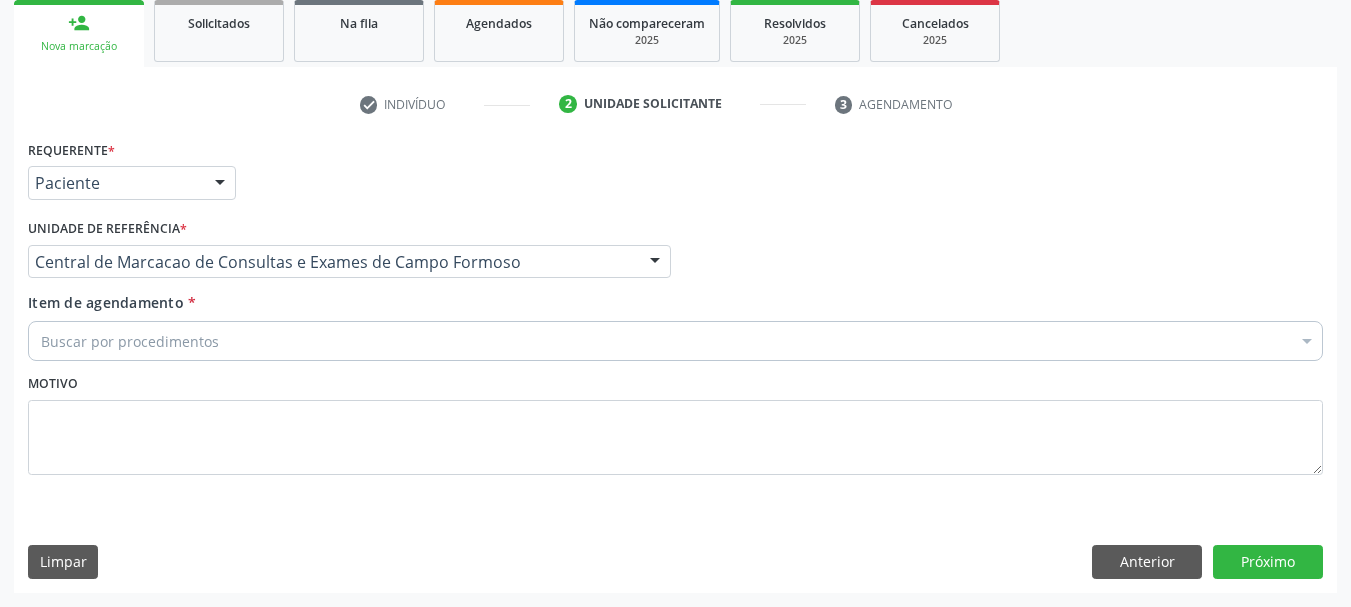 click on "Buscar por procedimentos" at bounding box center [675, 341] 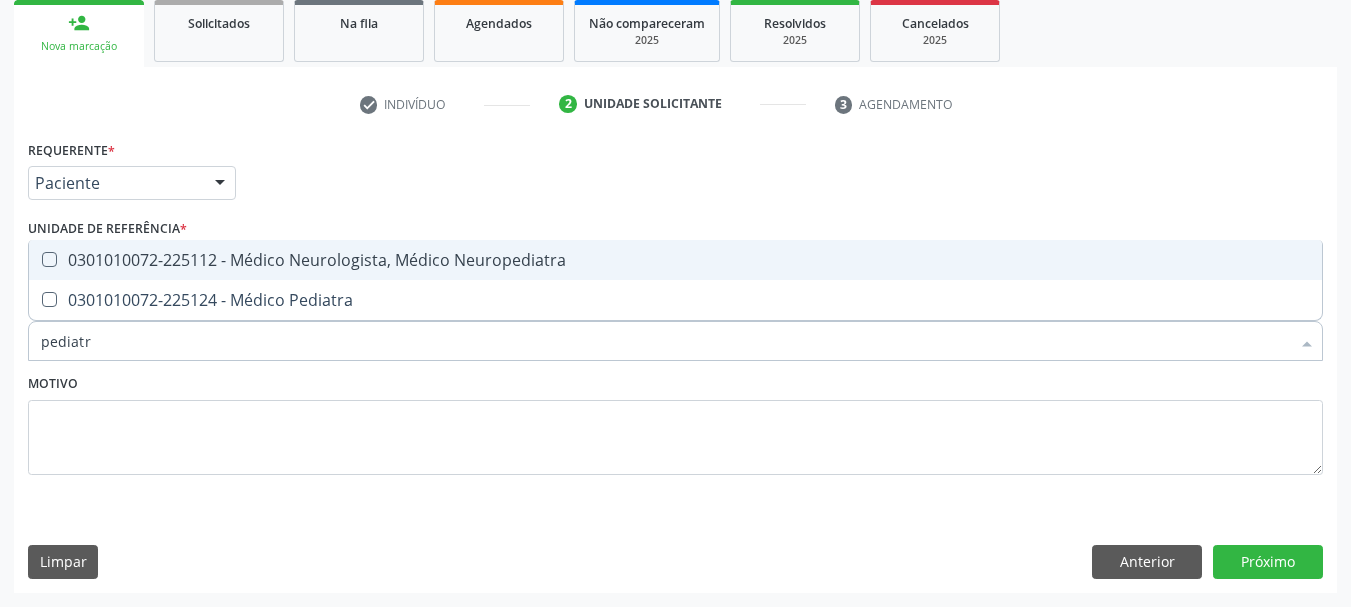 type on "pediatra" 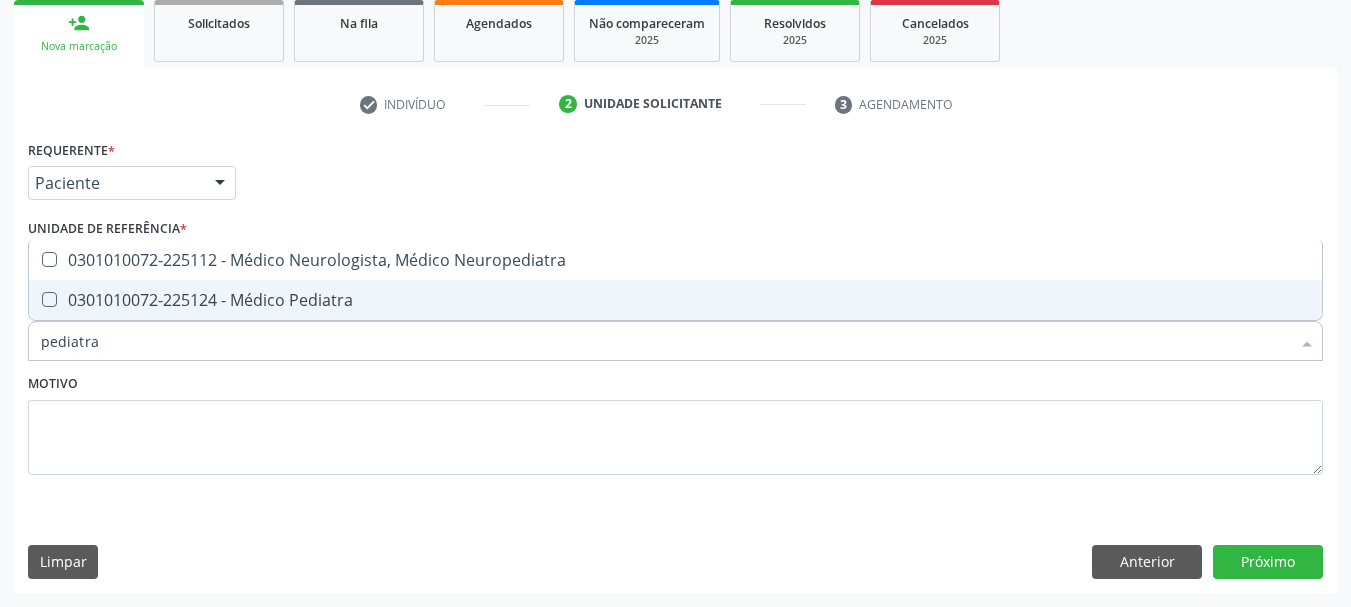click on "0301010072-225124 - Médico Pediatra" at bounding box center (675, 300) 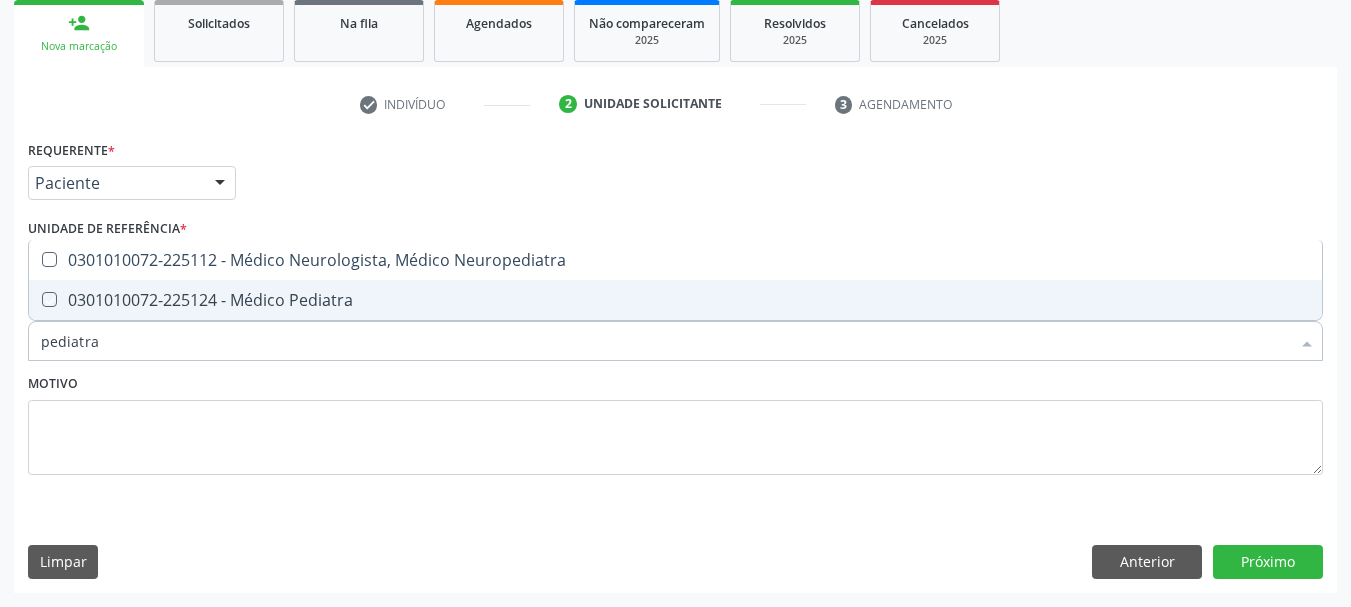 checkbox on "true" 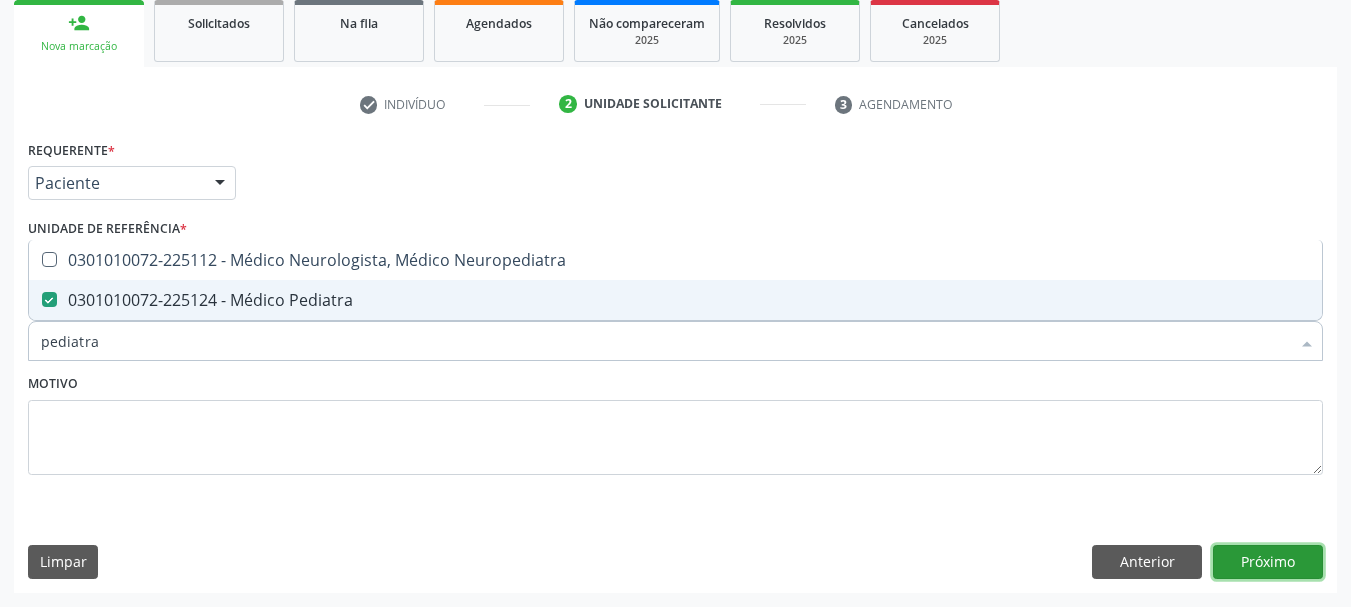 click on "Próximo" at bounding box center (1268, 562) 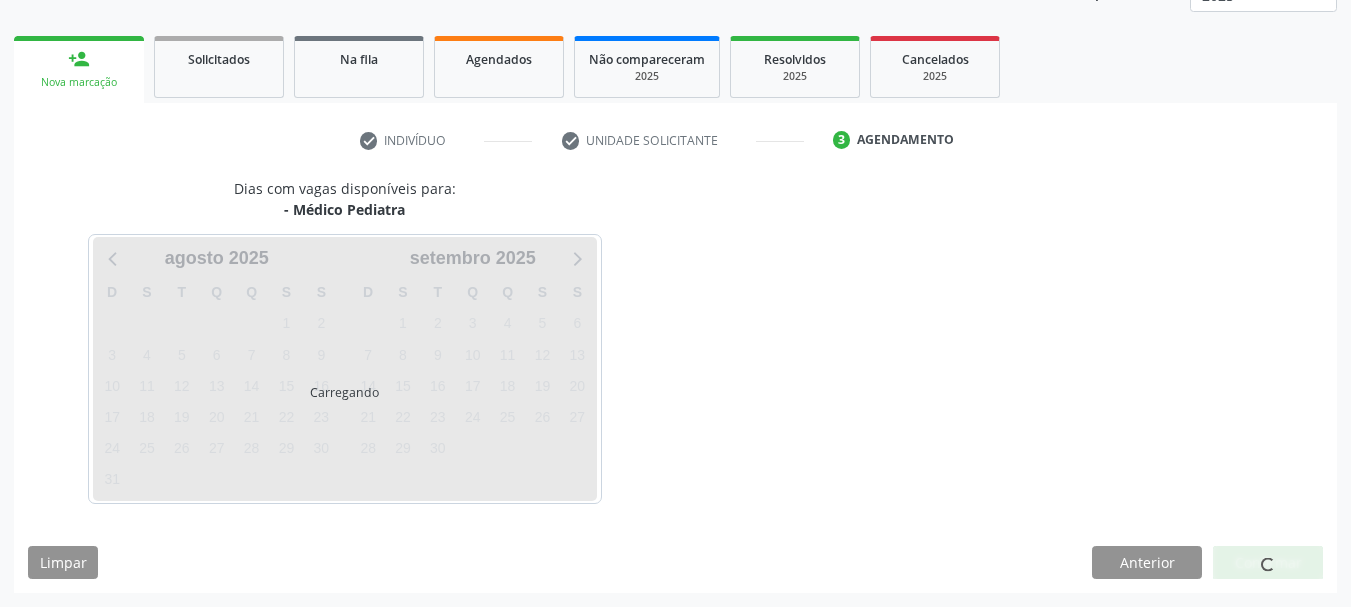 scroll, scrollTop: 263, scrollLeft: 0, axis: vertical 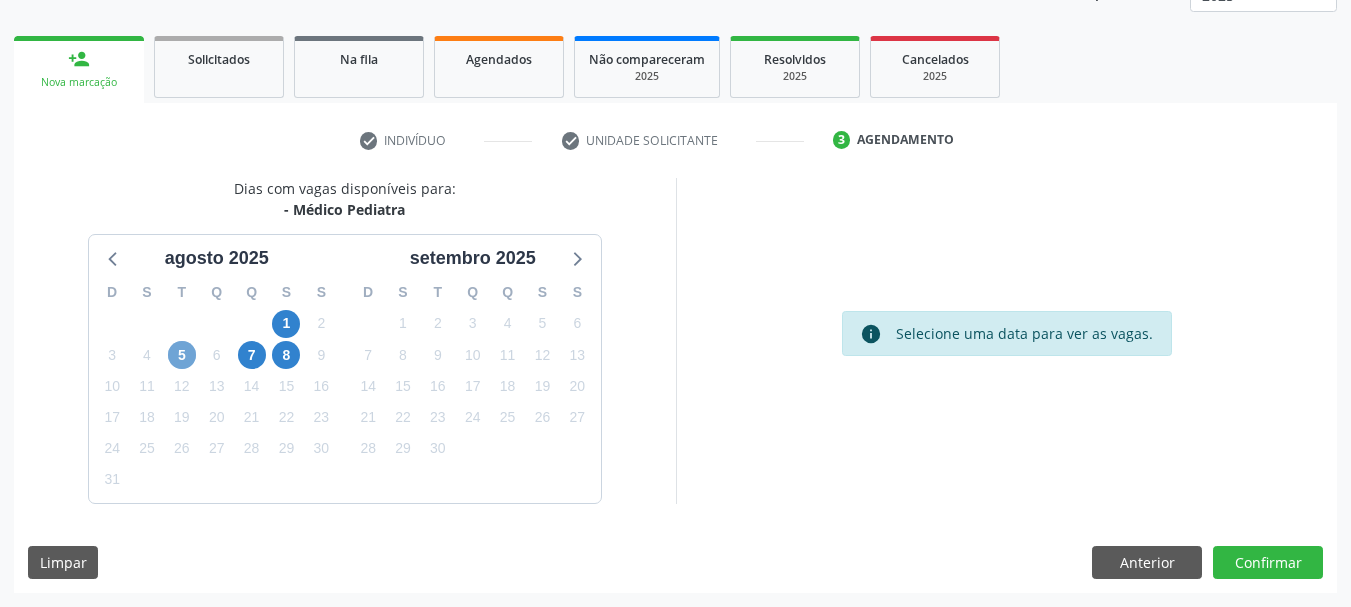 click on "5" at bounding box center [182, 355] 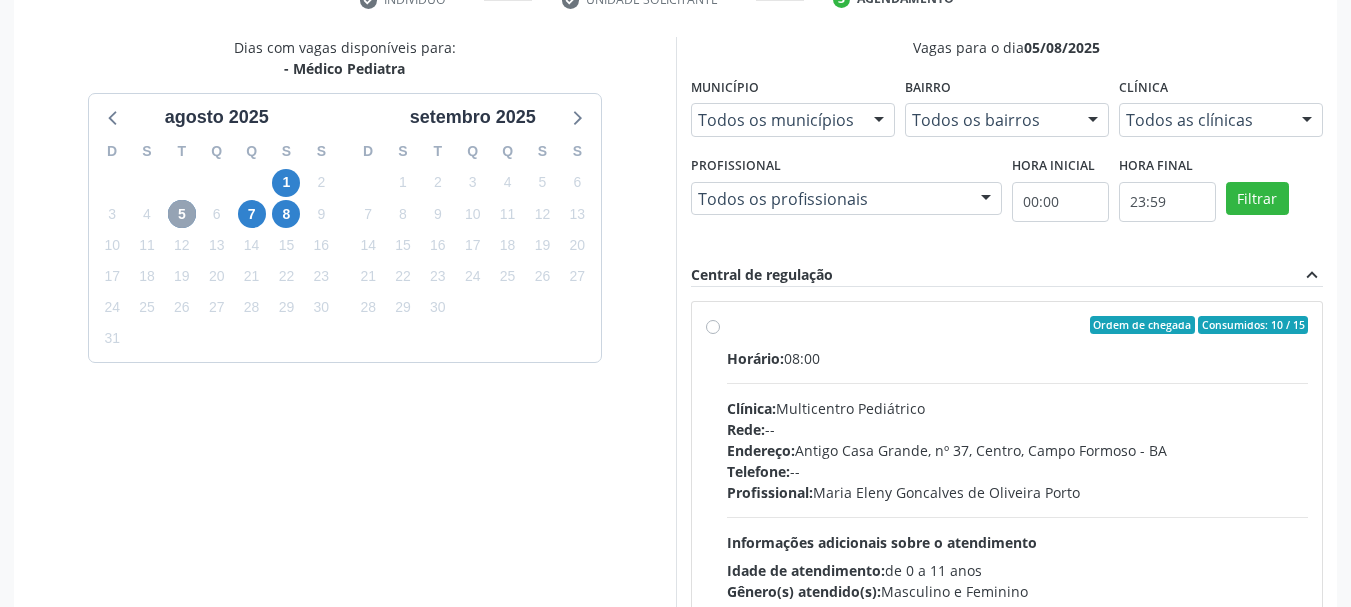 scroll, scrollTop: 552, scrollLeft: 0, axis: vertical 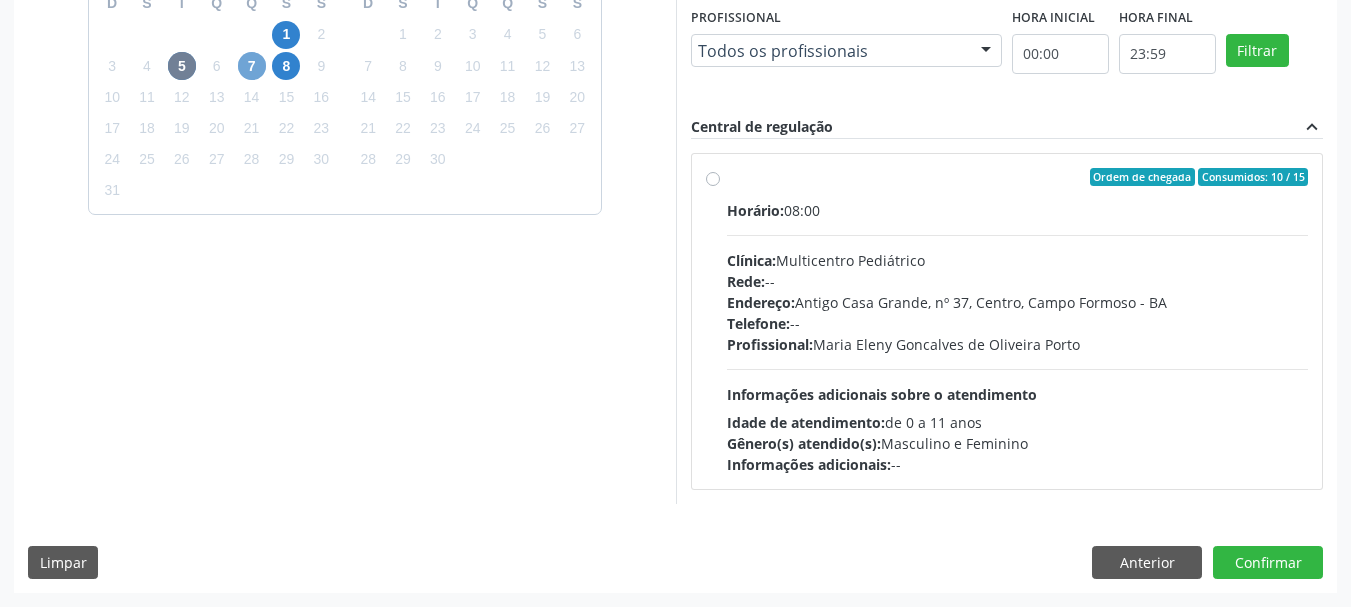 click on "7" at bounding box center (252, 66) 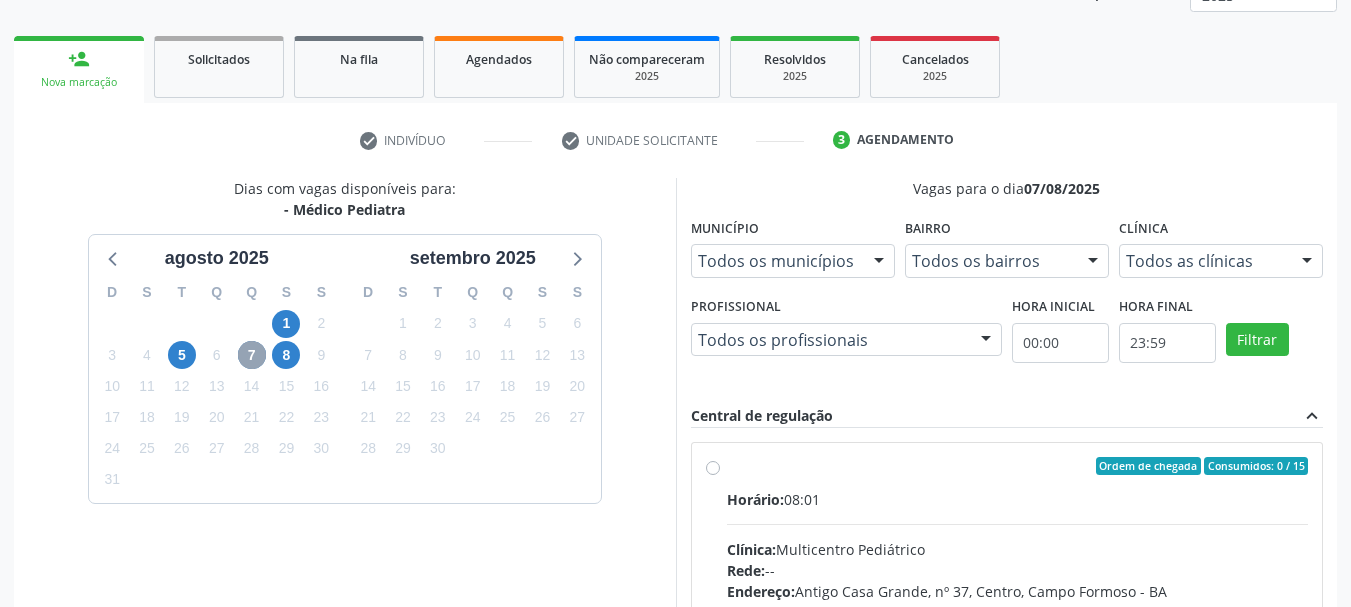 scroll, scrollTop: 552, scrollLeft: 0, axis: vertical 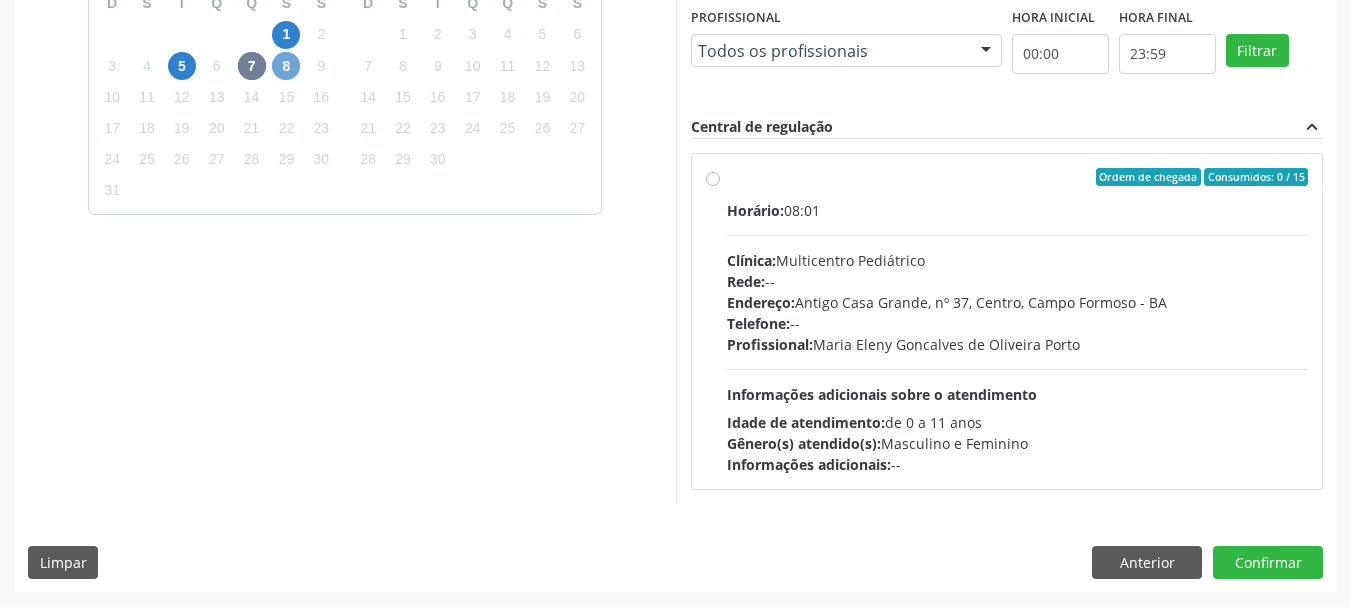 click on "8" at bounding box center [286, 66] 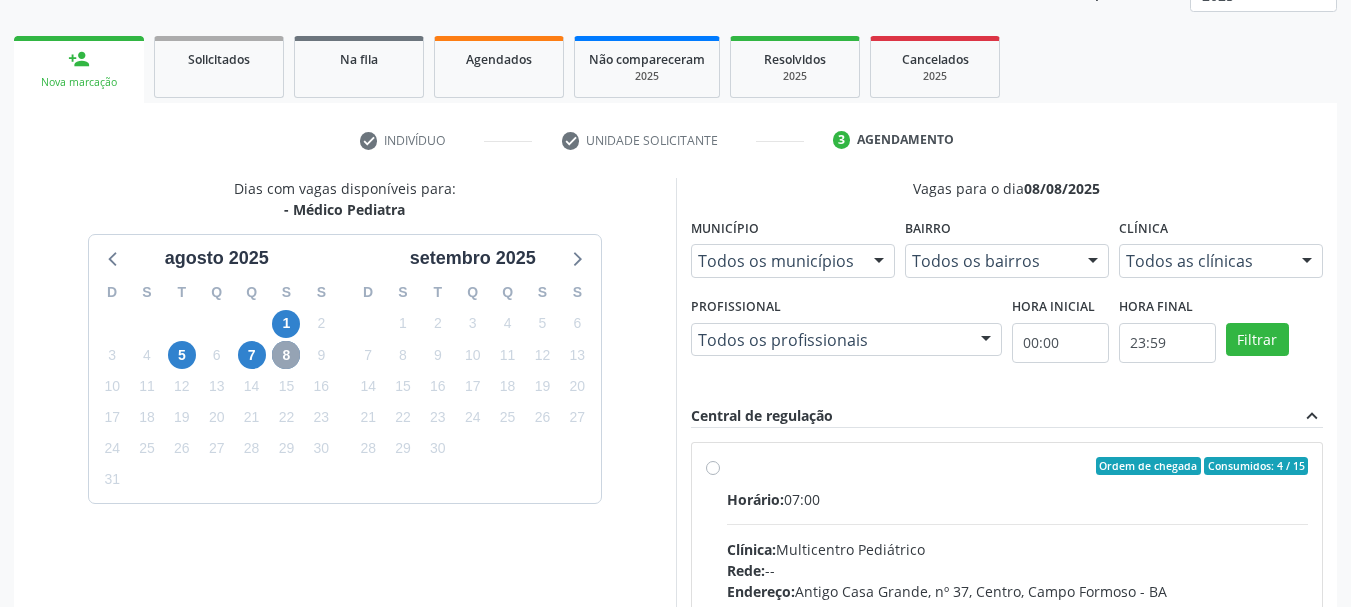 scroll, scrollTop: 552, scrollLeft: 0, axis: vertical 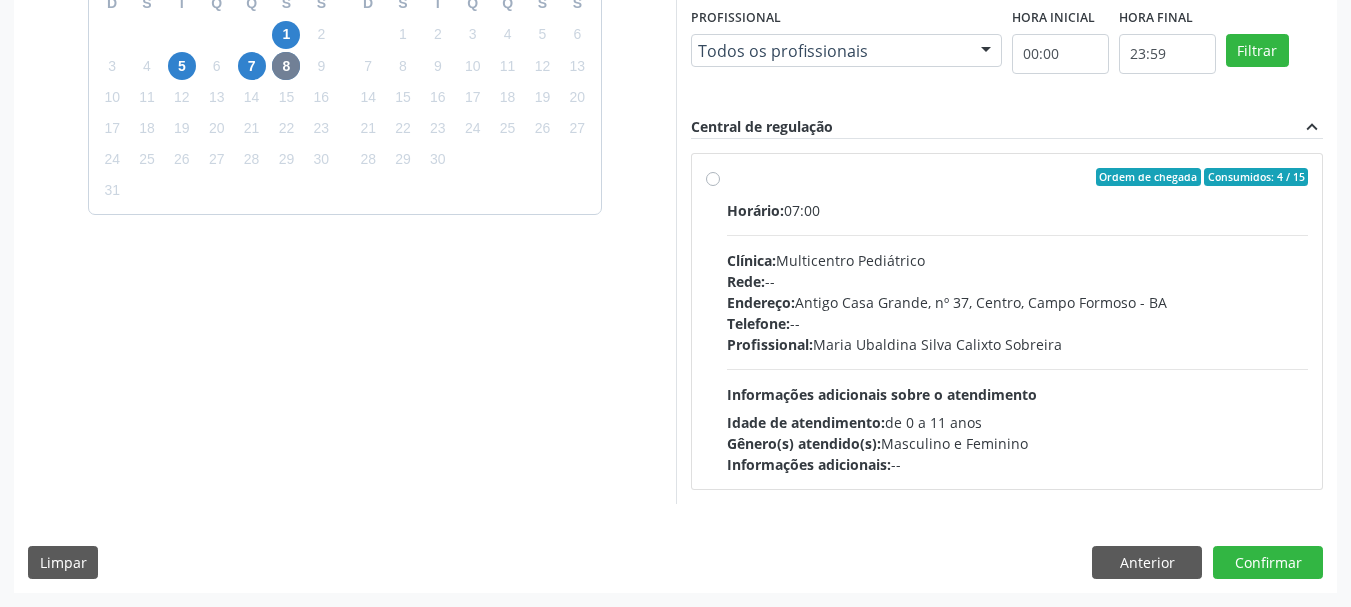 click on "Clínica:  Multicentro Pediátrico" at bounding box center (1018, 260) 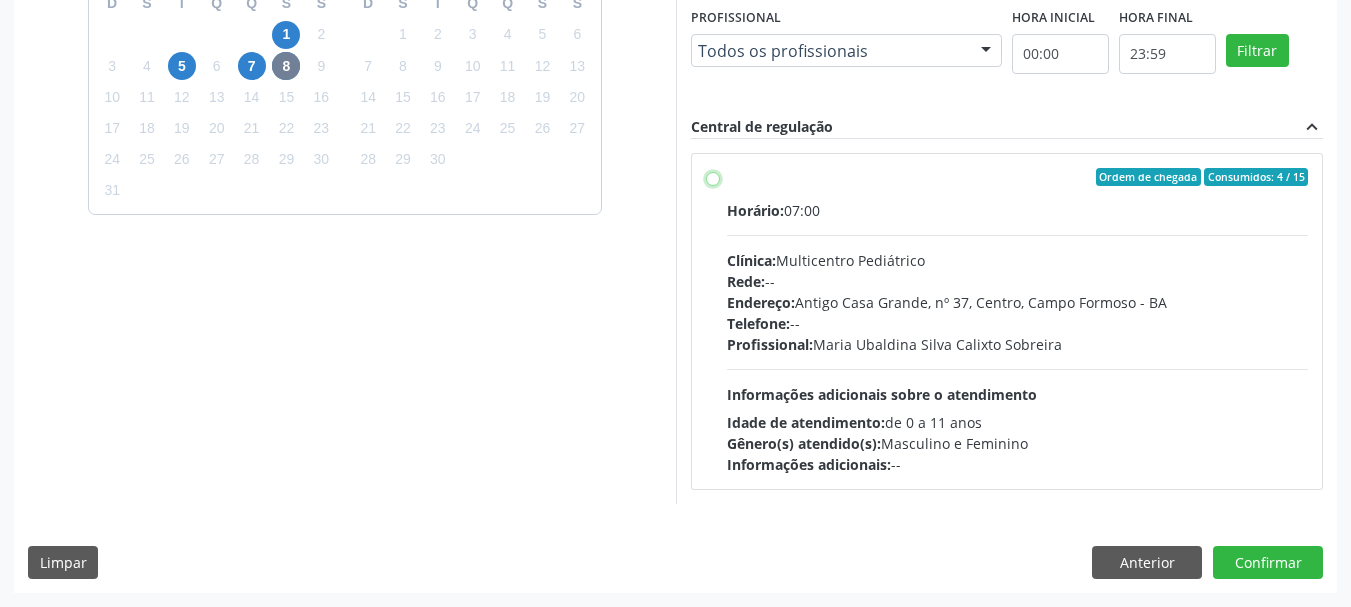 radio on "true" 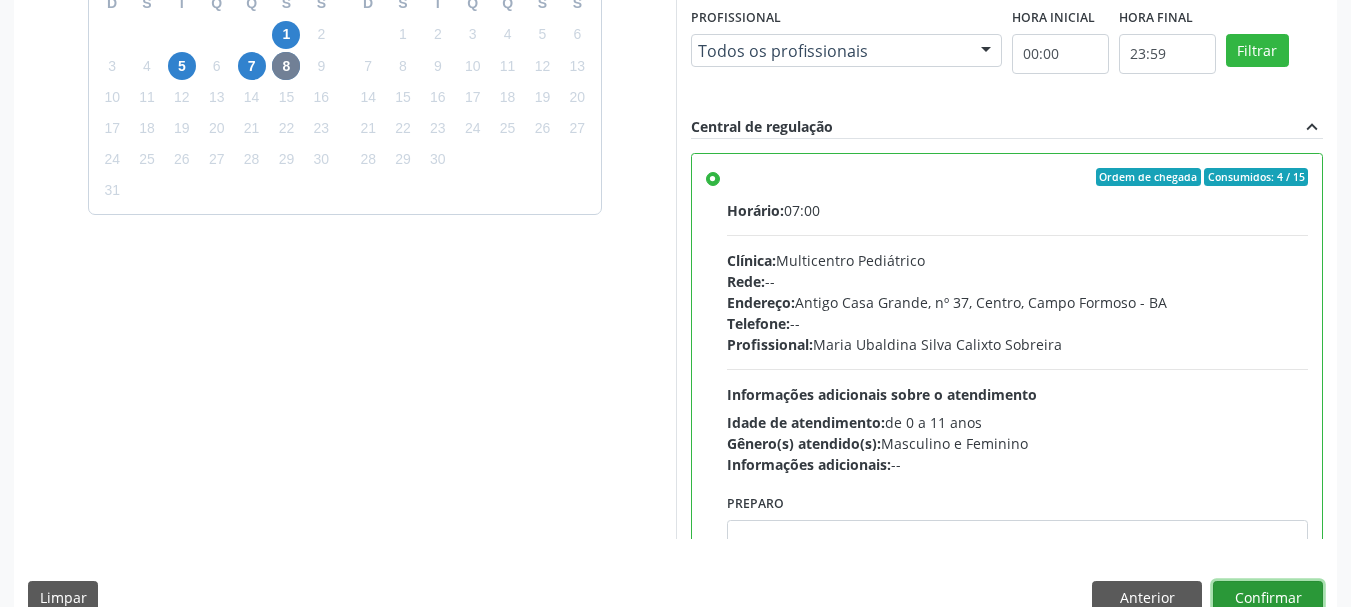 click on "Confirmar" at bounding box center [1268, 598] 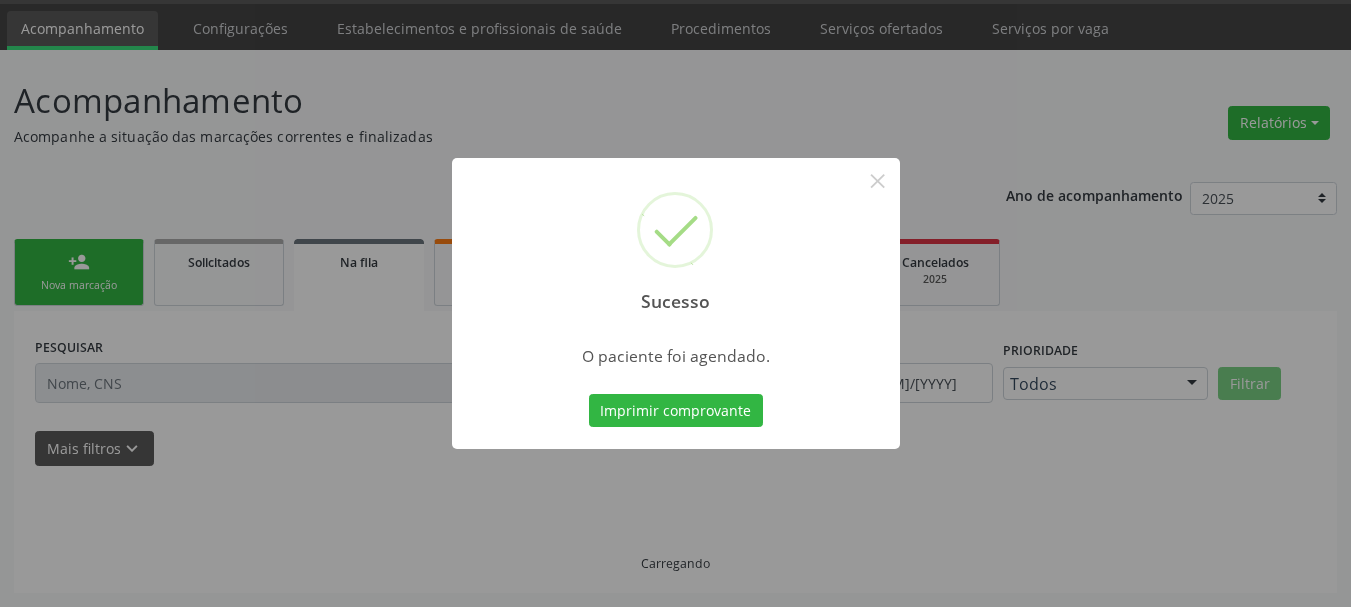 scroll, scrollTop: 60, scrollLeft: 0, axis: vertical 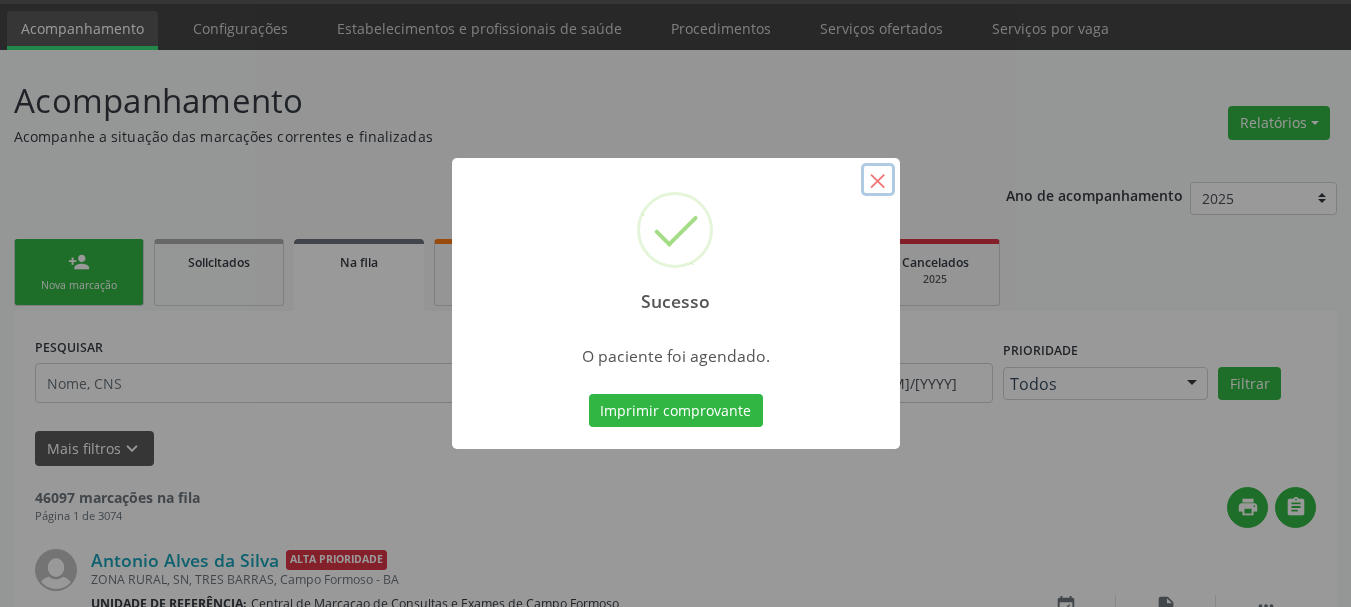 click on "×" at bounding box center (878, 180) 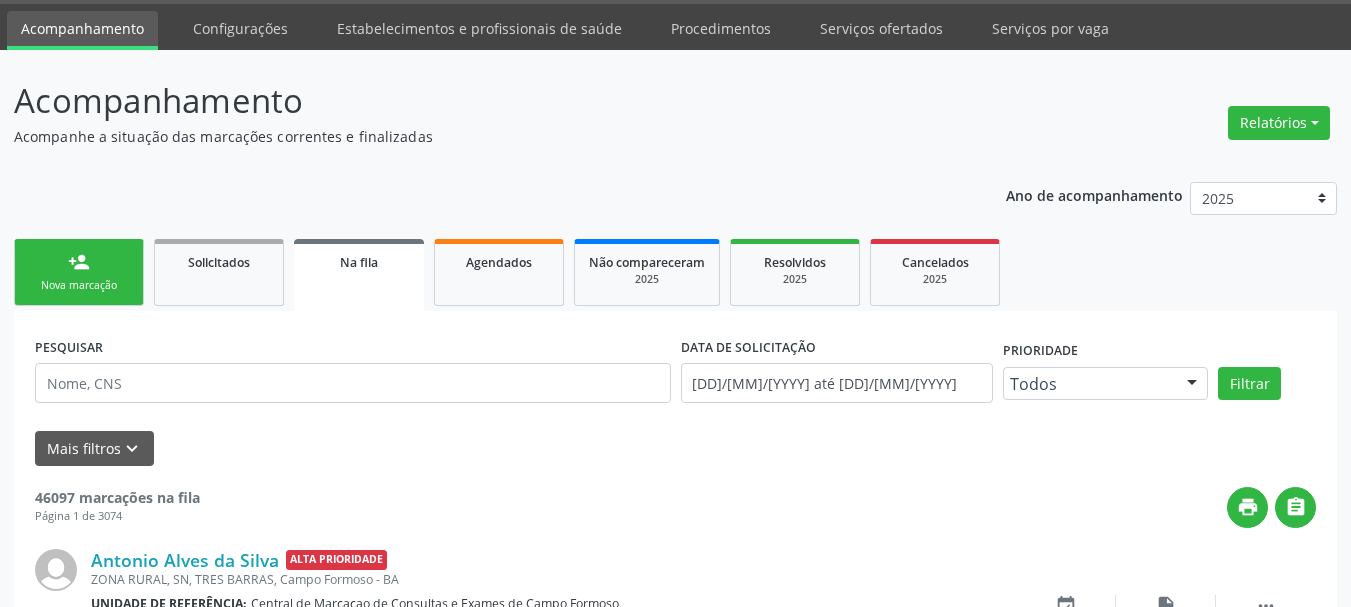 click on "Nova marcação" at bounding box center [79, 285] 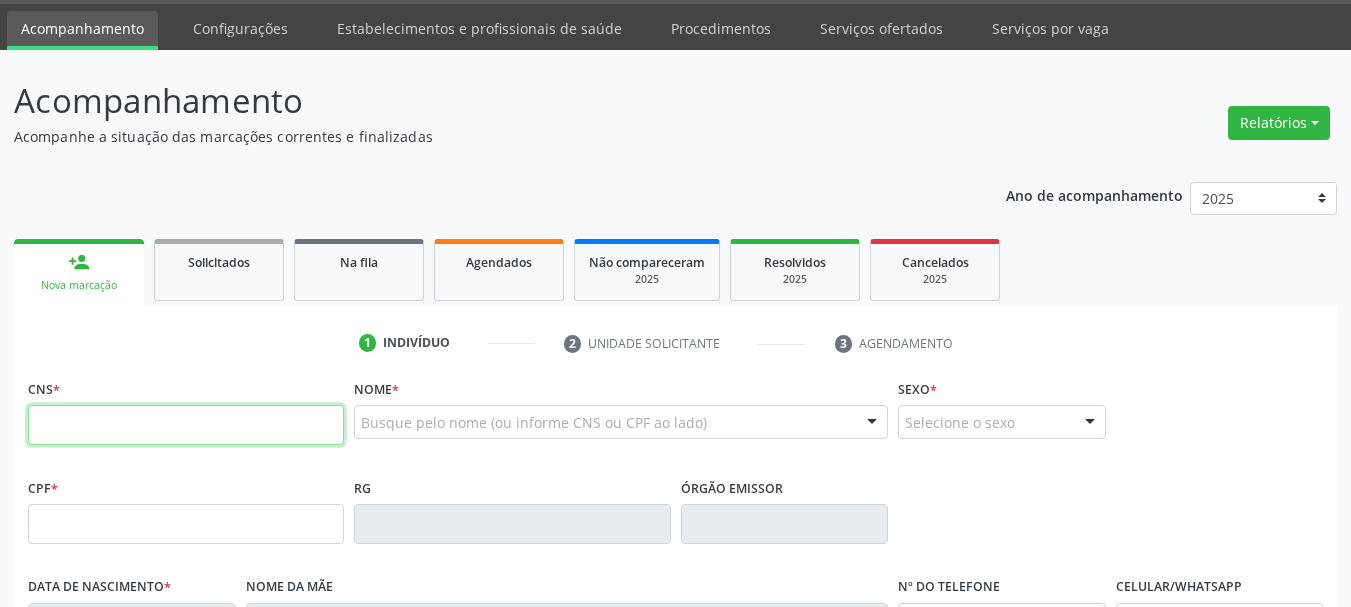 click at bounding box center (186, 425) 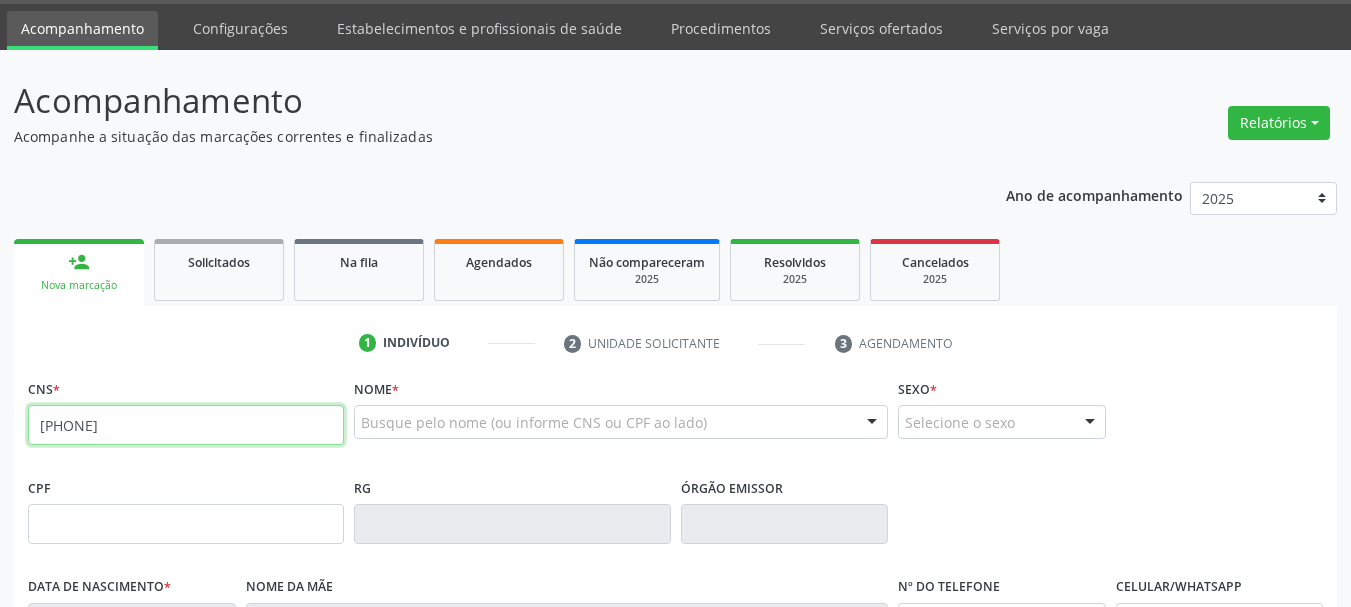 type on "[PHONE]" 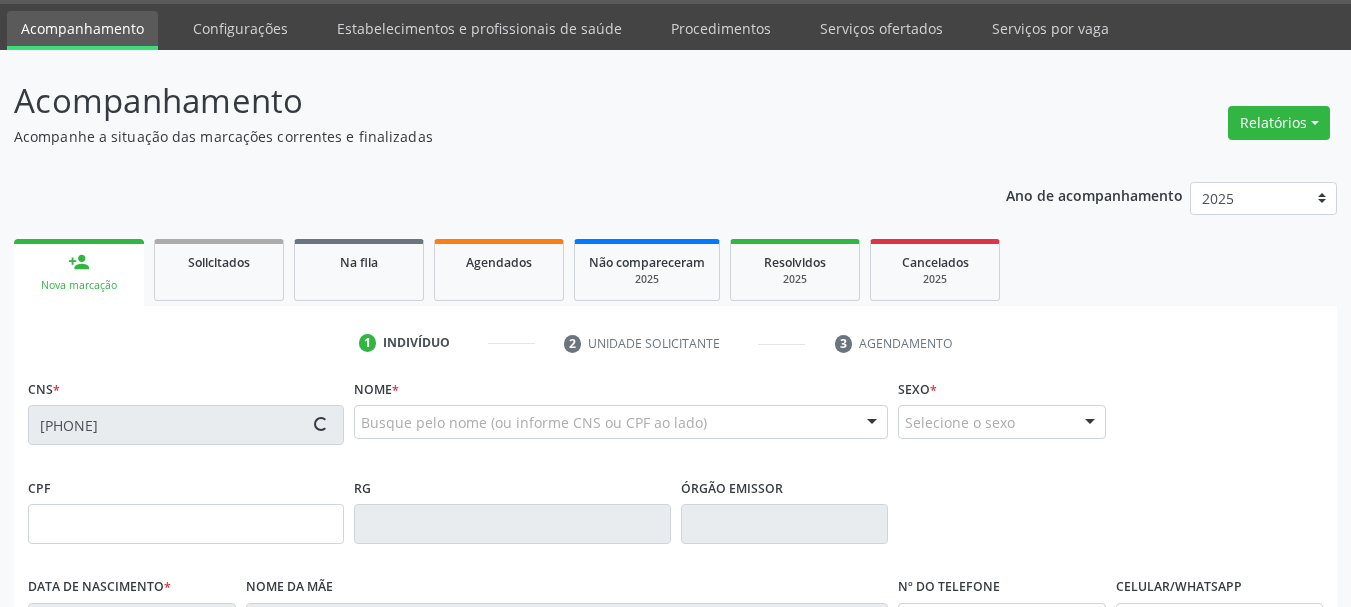 type on "[PHONE]" 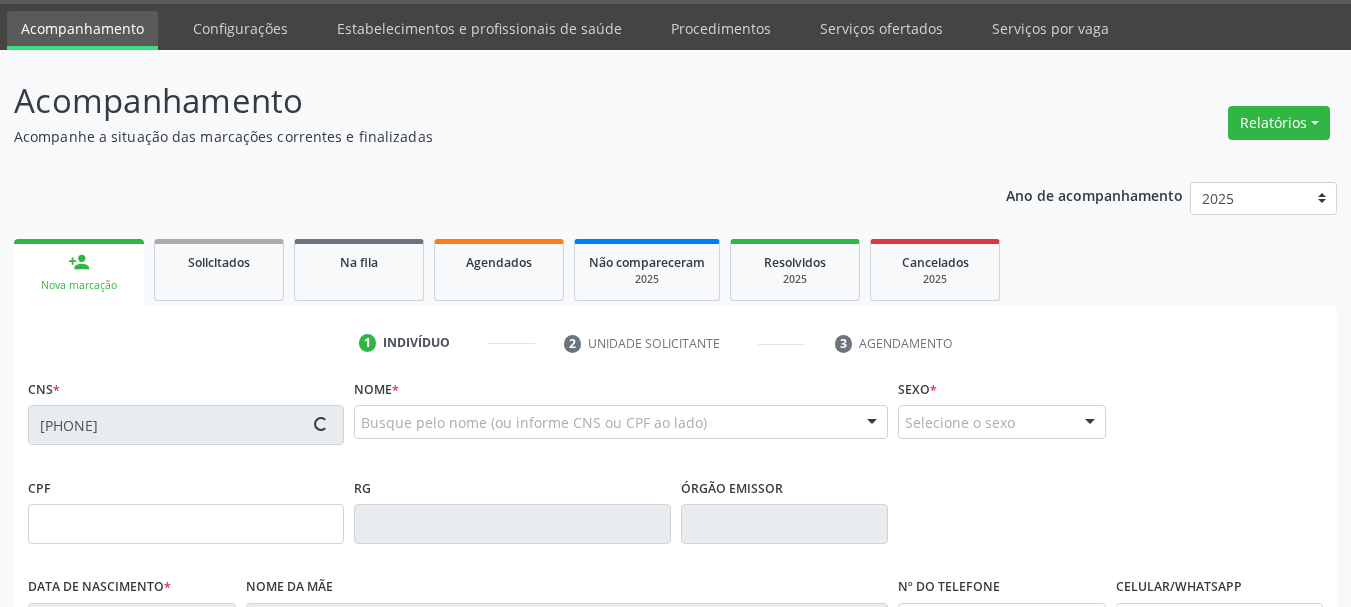 type on "SSPBA" 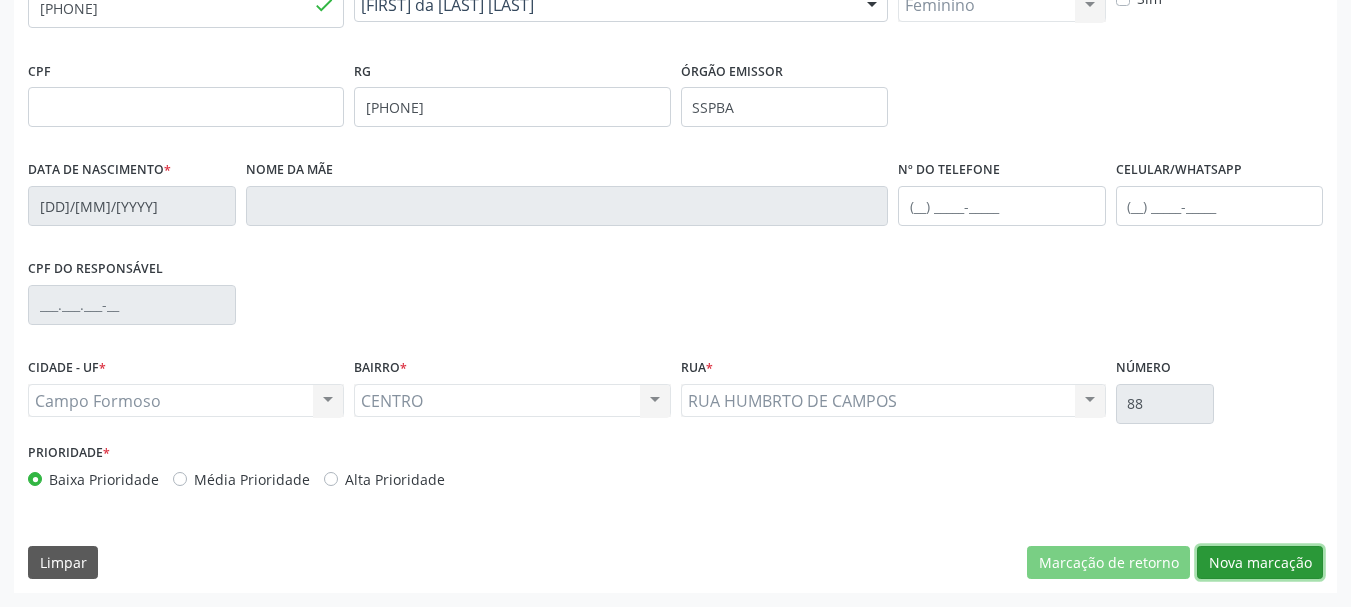 drag, startPoint x: 1257, startPoint y: 570, endPoint x: 912, endPoint y: 491, distance: 353.92938 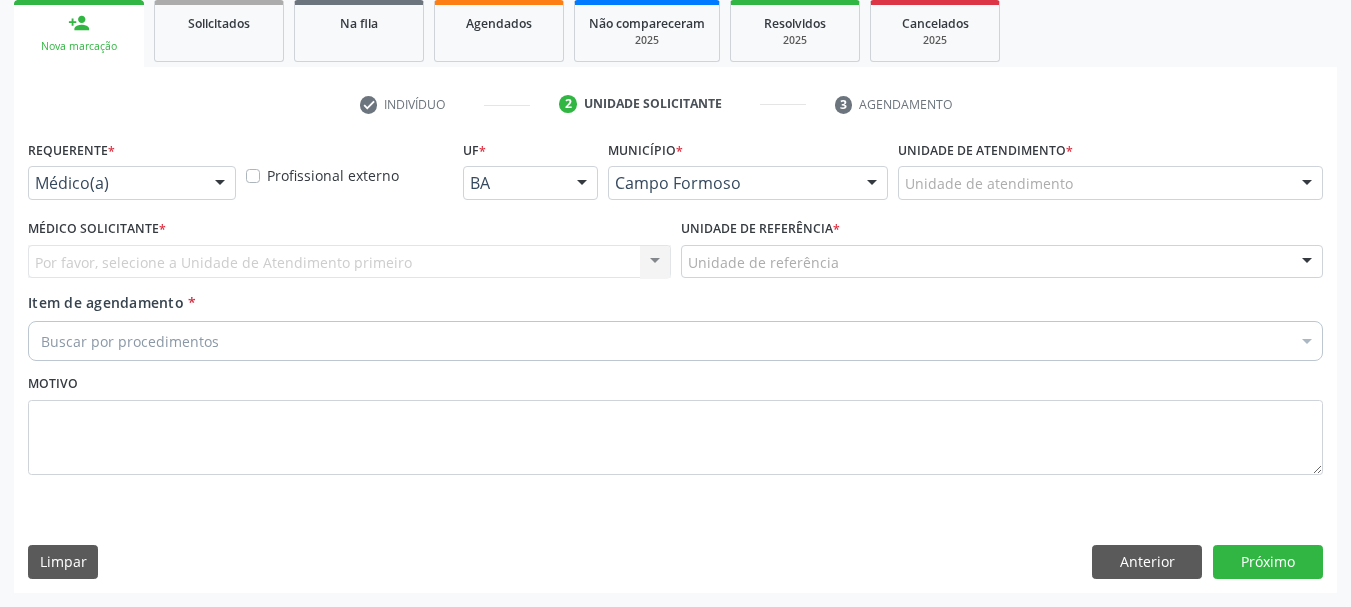 scroll, scrollTop: 299, scrollLeft: 0, axis: vertical 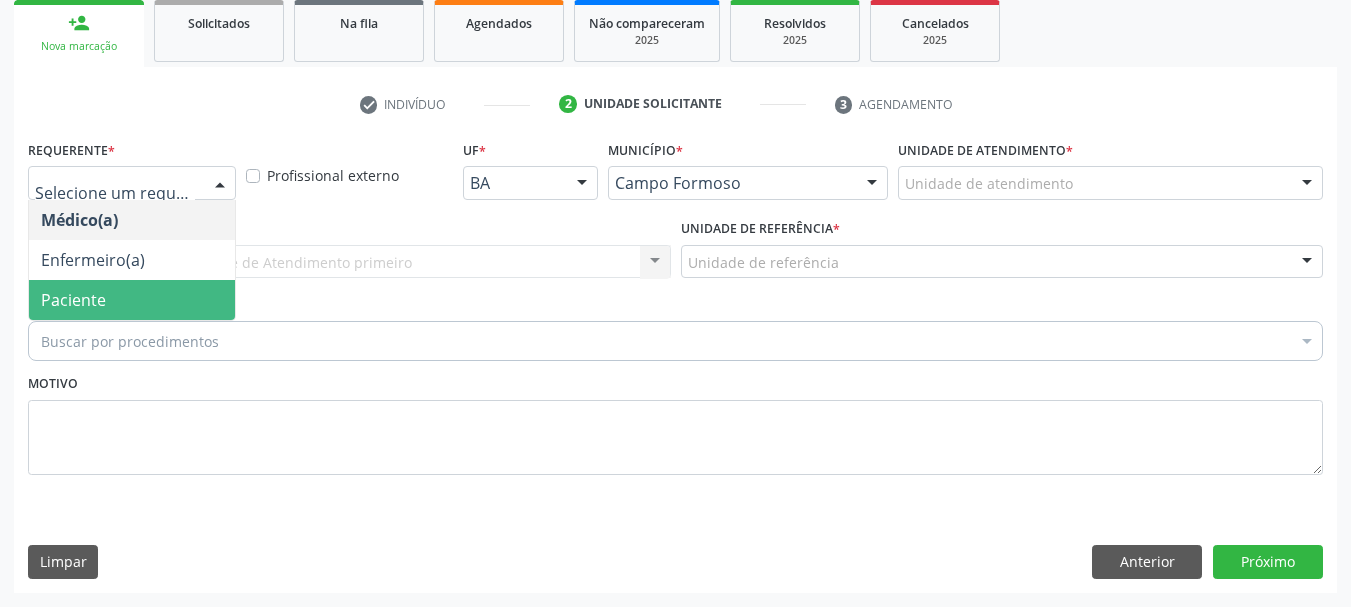 click on "Paciente" at bounding box center [132, 300] 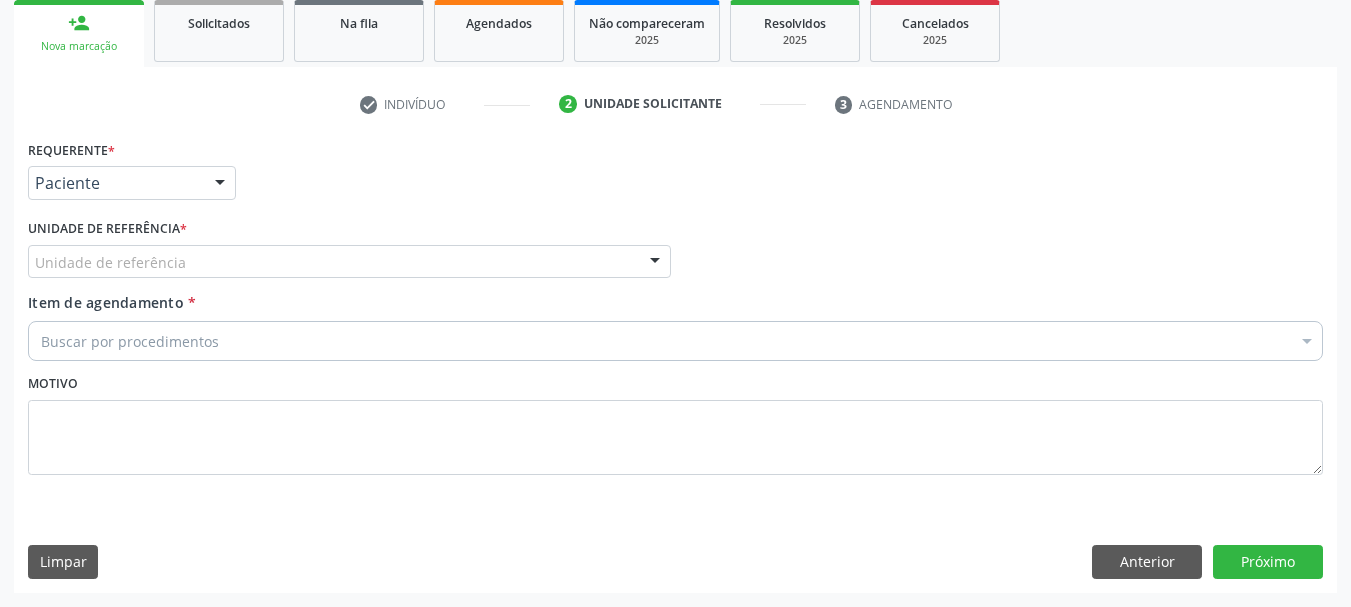 click on "Unidade de referência" at bounding box center [349, 262] 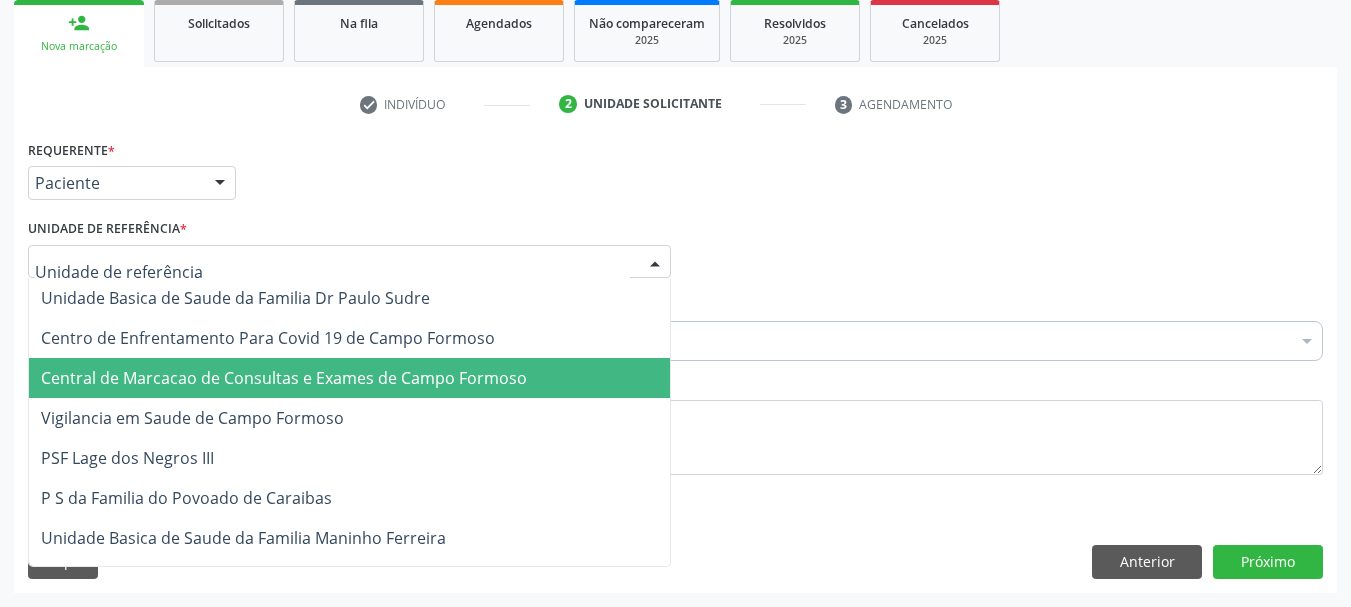 click on "Central de Marcacao de Consultas e Exames de Campo Formoso" at bounding box center [284, 378] 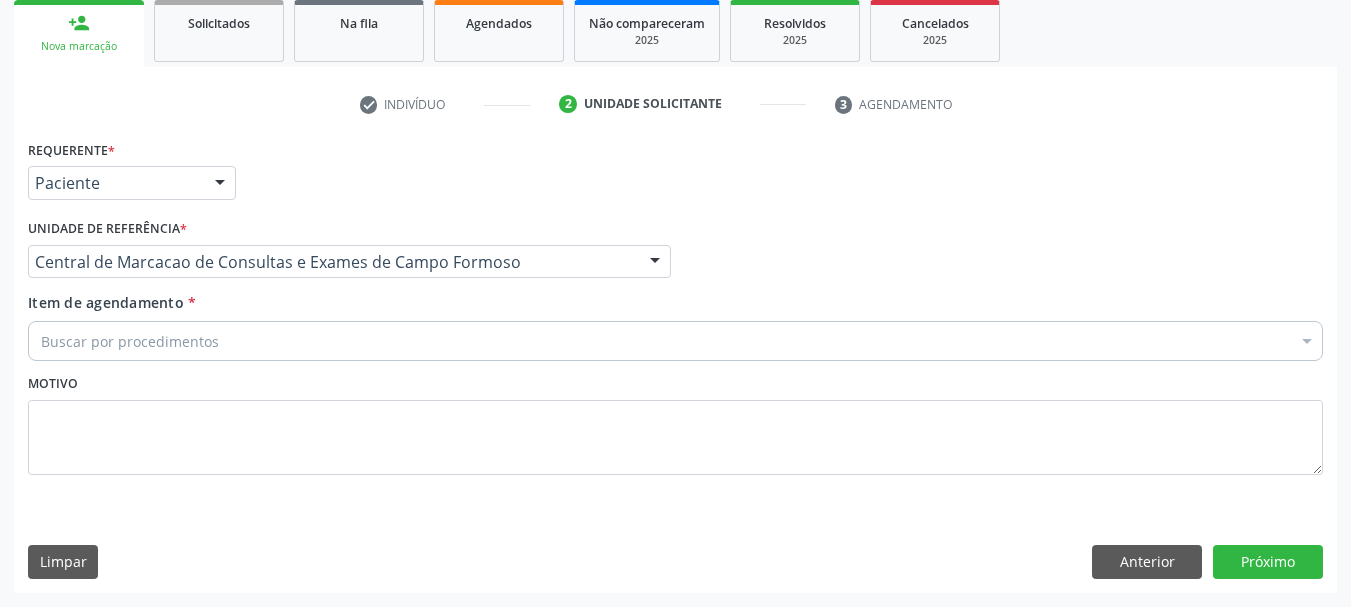 click on "Buscar por procedimentos" at bounding box center (675, 341) 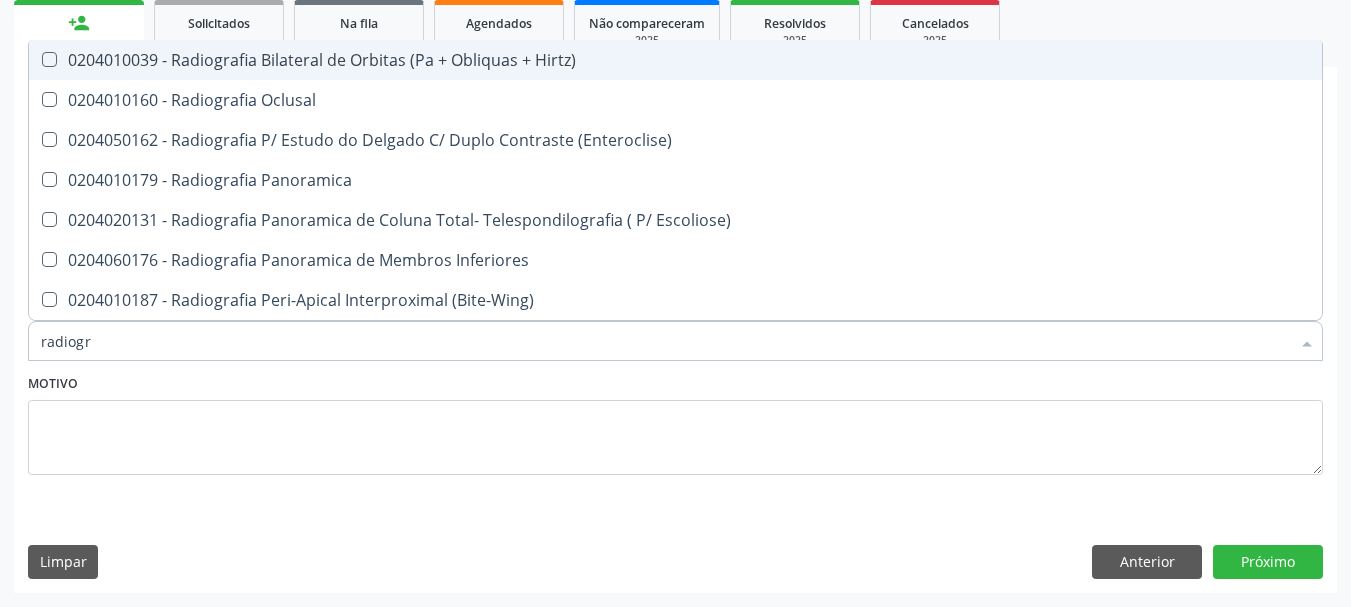 type on "radiogra" 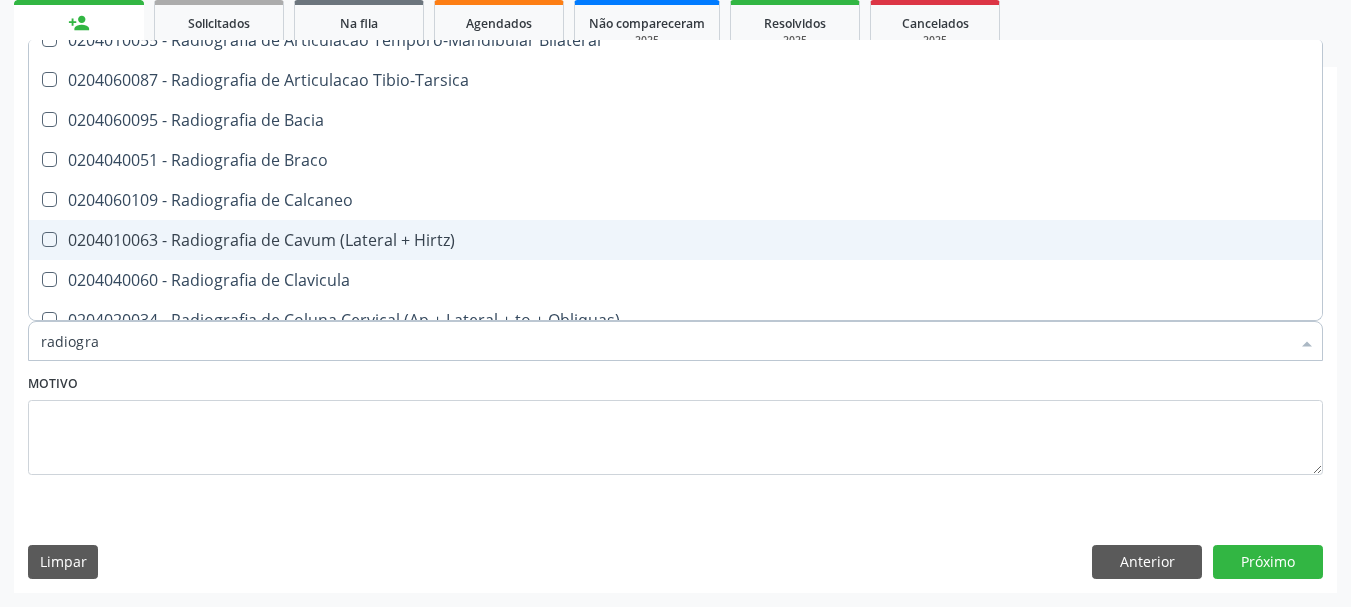scroll, scrollTop: 600, scrollLeft: 0, axis: vertical 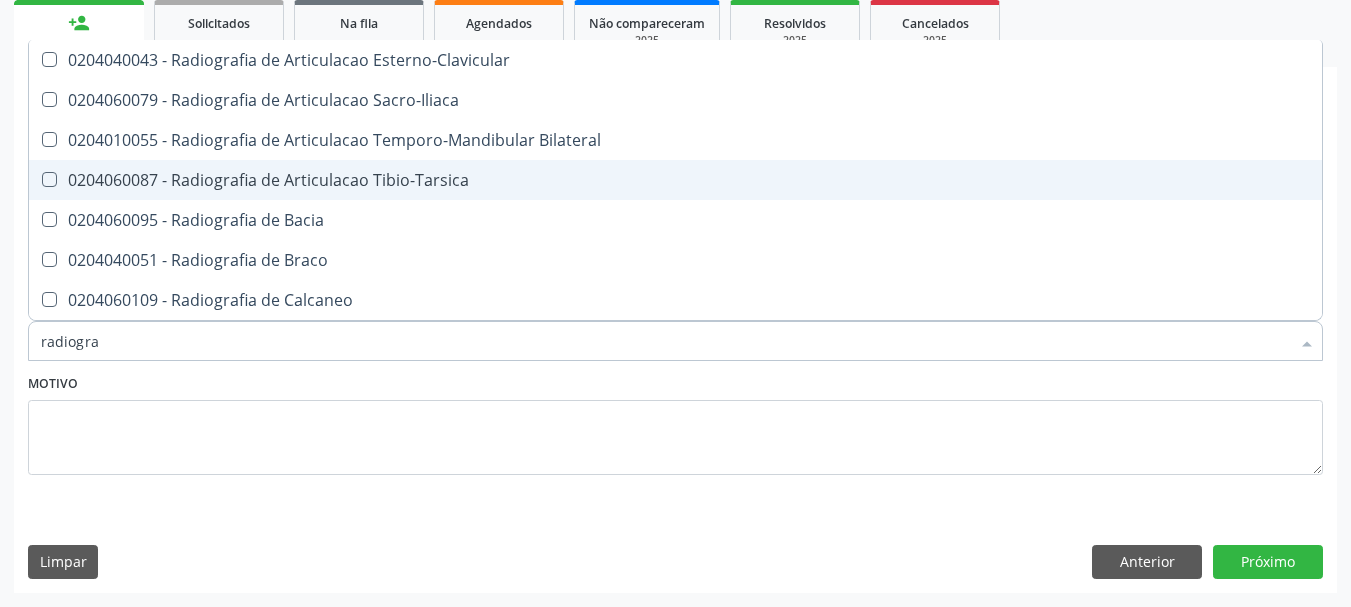 click on "0204060087 - Radiografia de Articulacao Tibio-Tarsica" at bounding box center (675, 180) 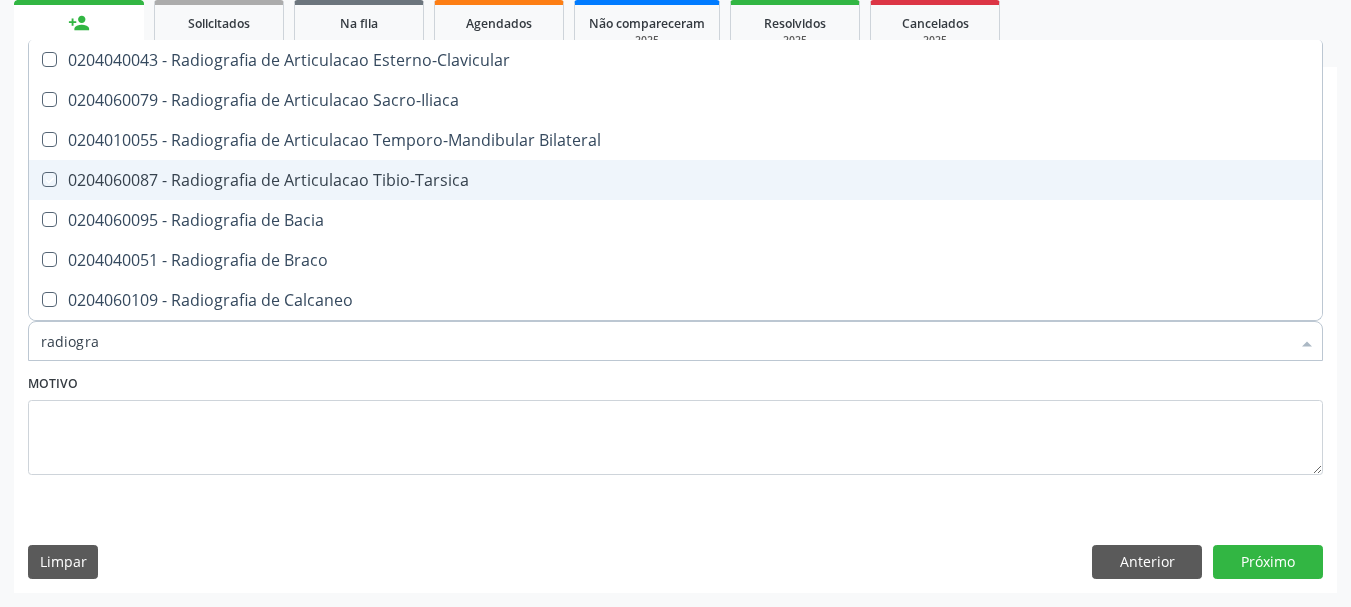 checkbox on "true" 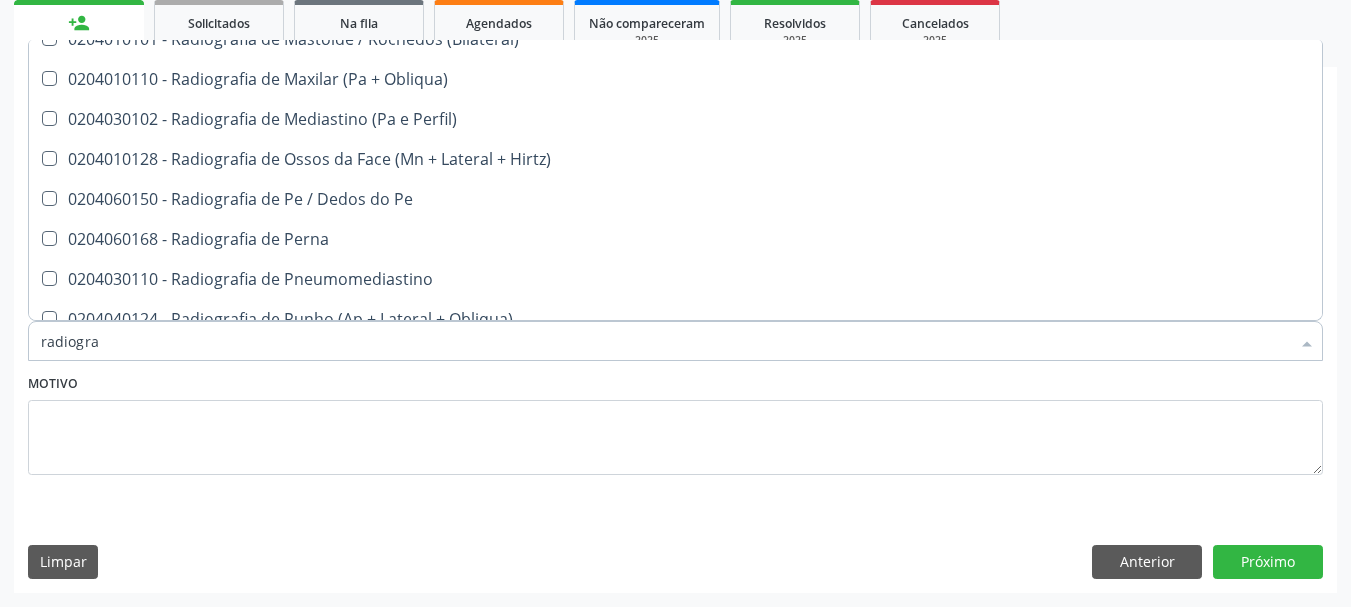 scroll, scrollTop: 2060, scrollLeft: 0, axis: vertical 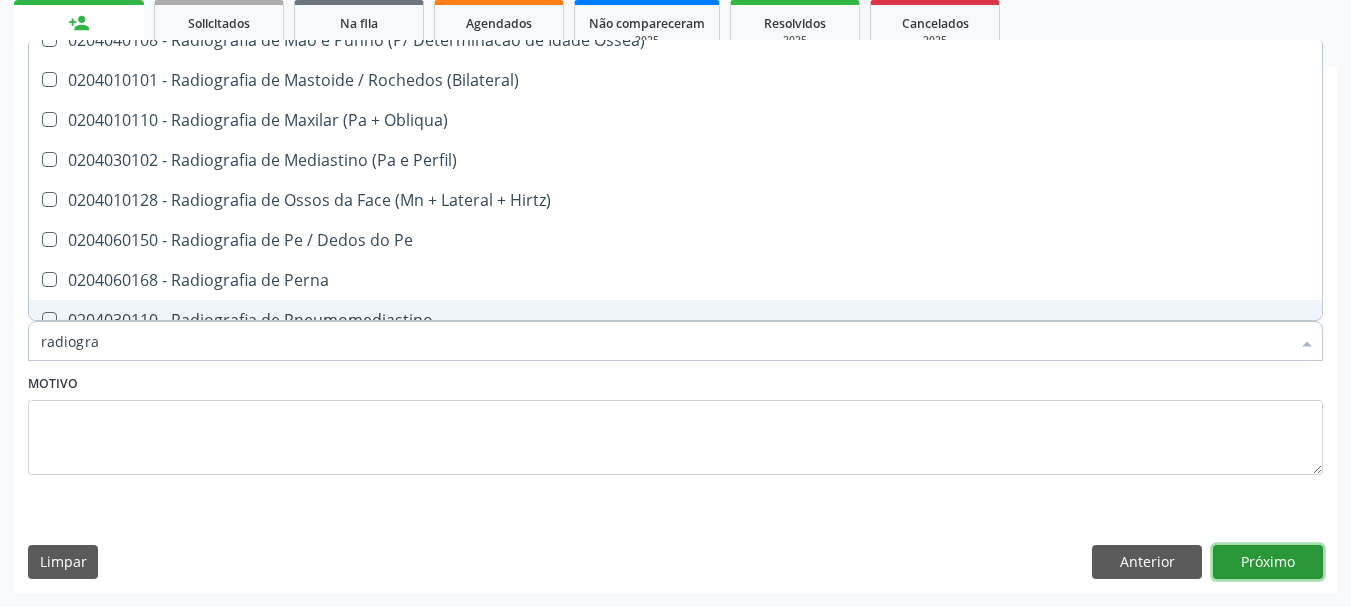 click on "Próximo" at bounding box center [1268, 562] 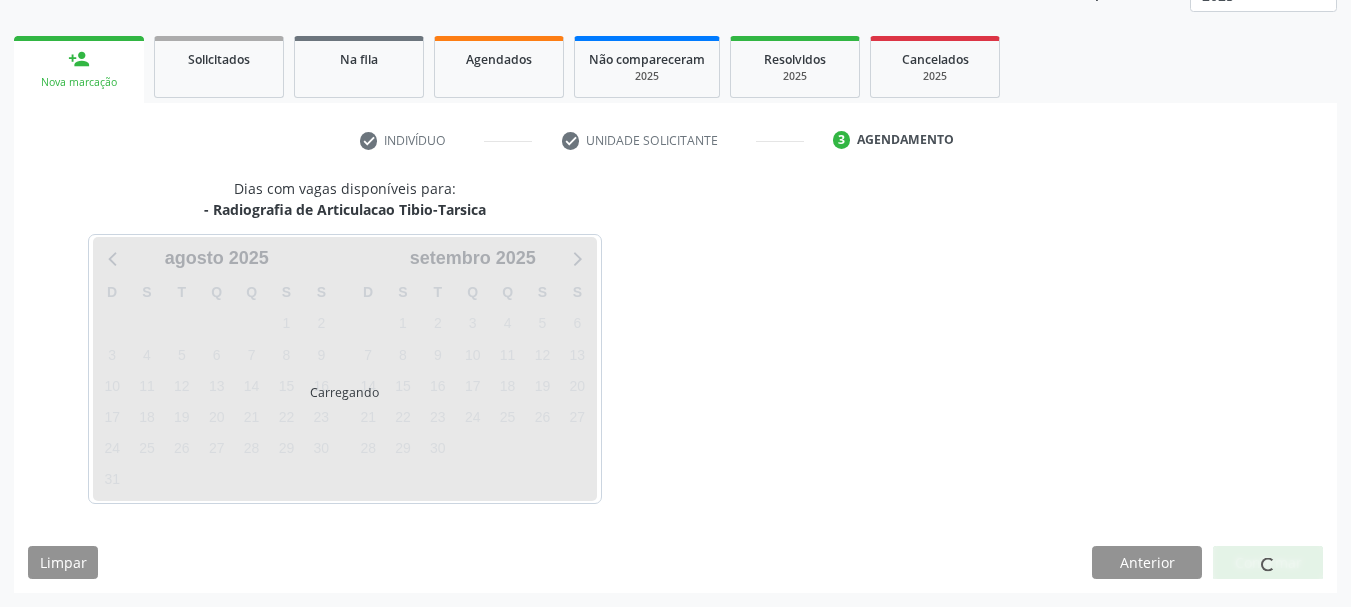 scroll, scrollTop: 263, scrollLeft: 0, axis: vertical 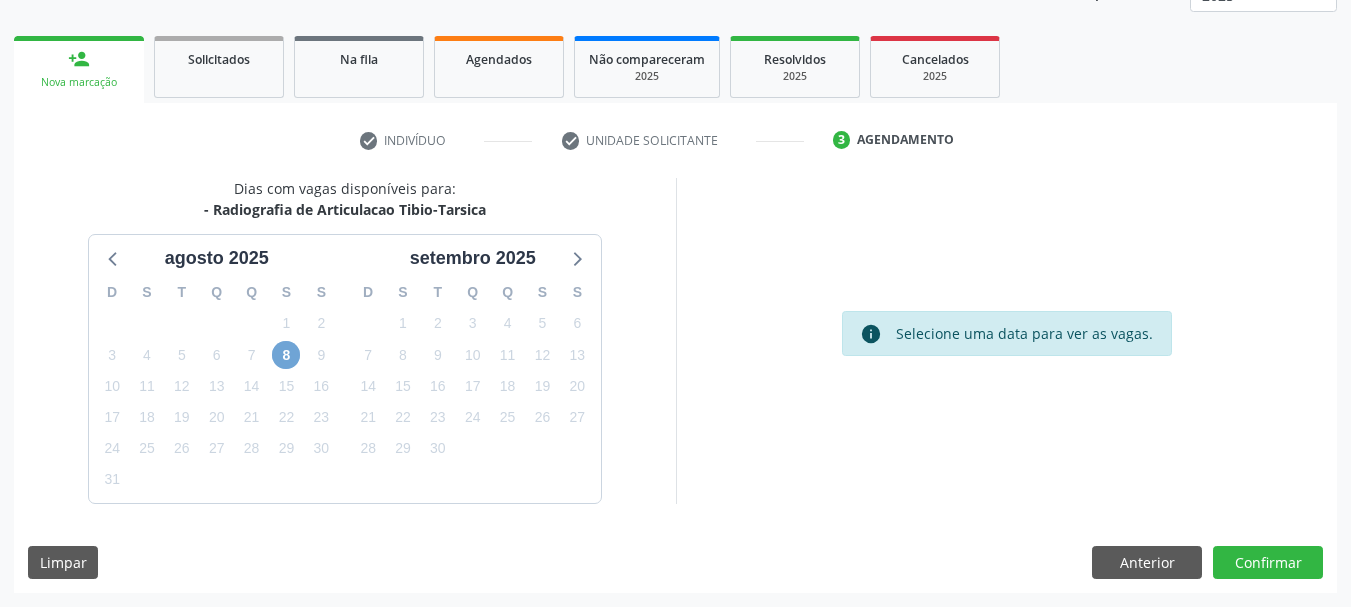 click on "8" at bounding box center (286, 355) 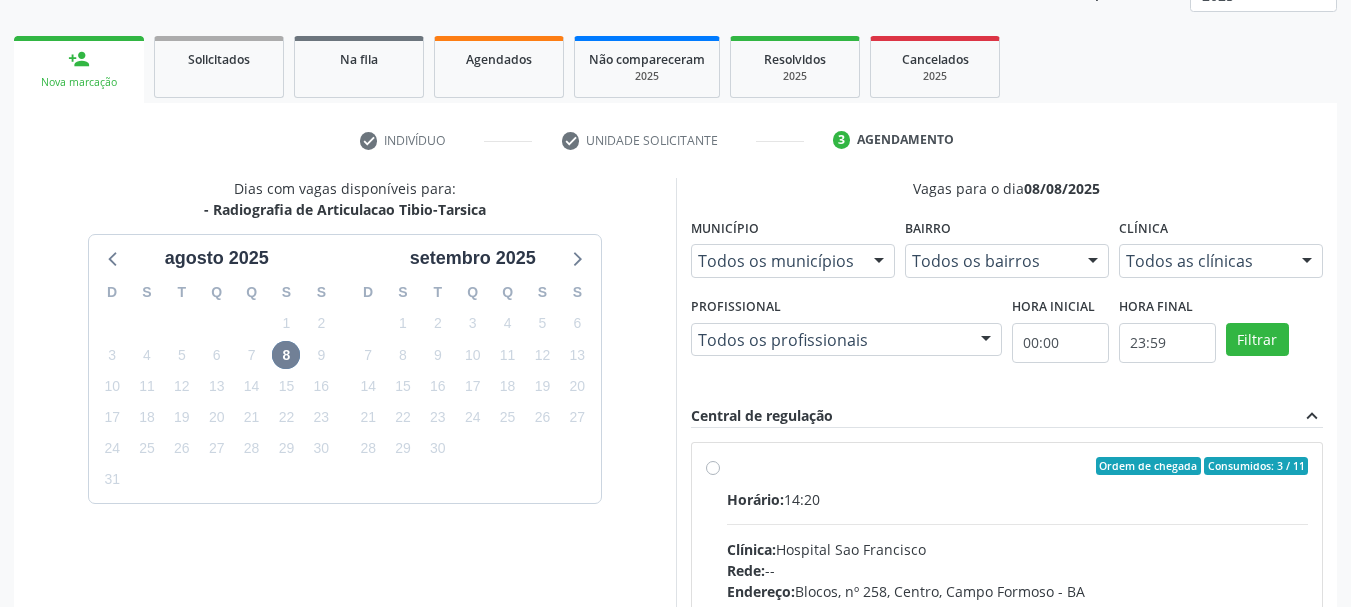 click on "Ordem de chegada
Consumidos: 3 / 11" at bounding box center [1018, 466] 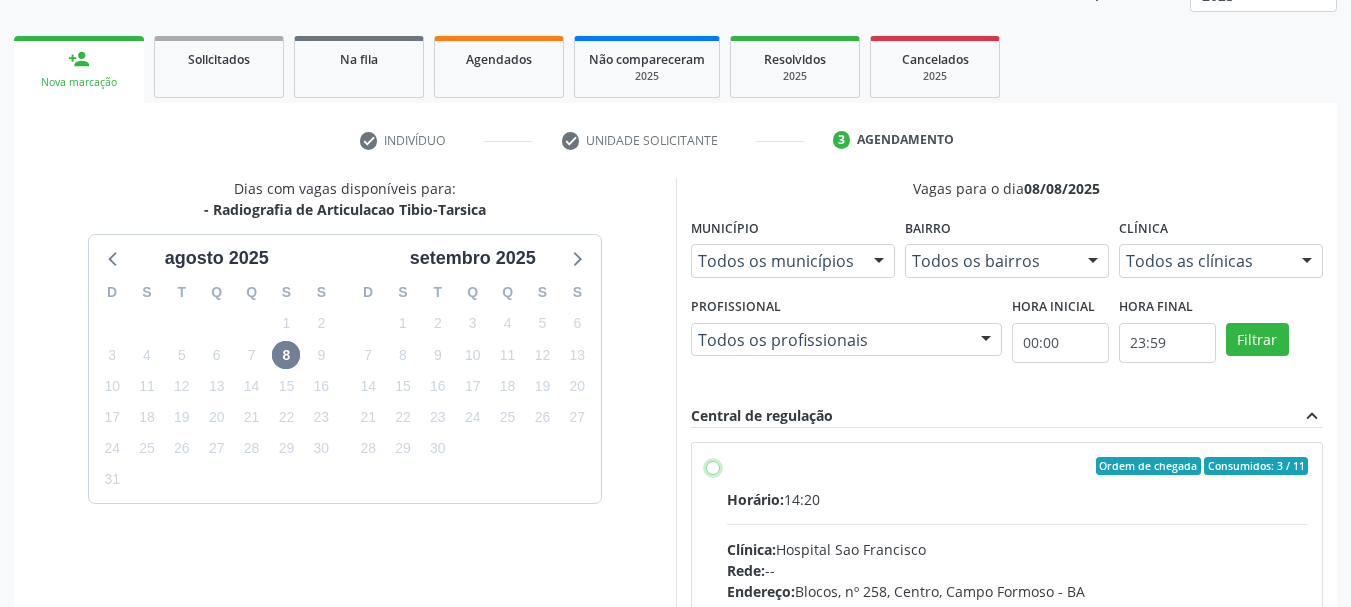radio on "true" 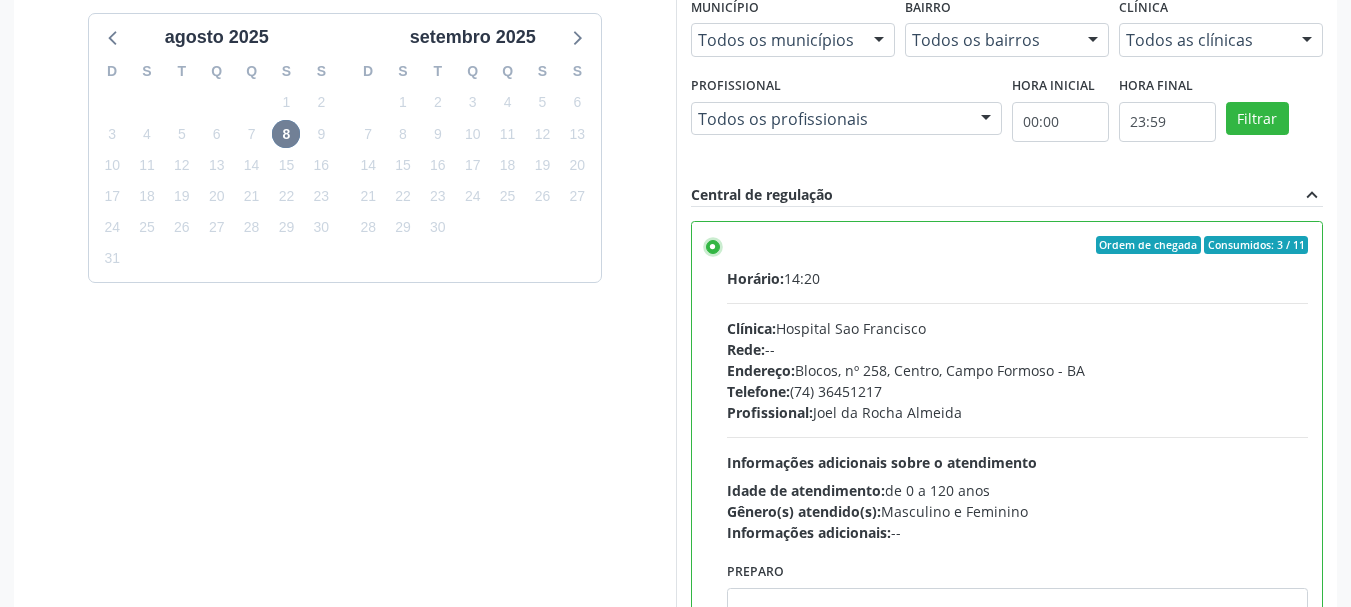 scroll, scrollTop: 588, scrollLeft: 0, axis: vertical 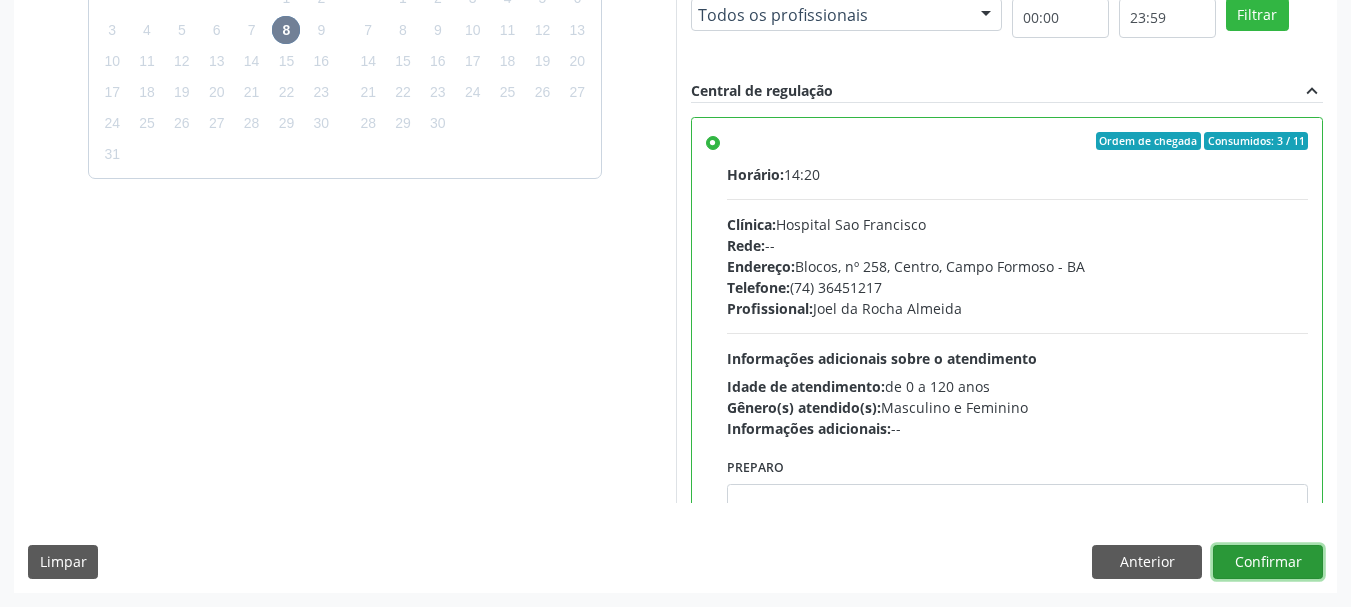 click on "Confirmar" at bounding box center (1268, 562) 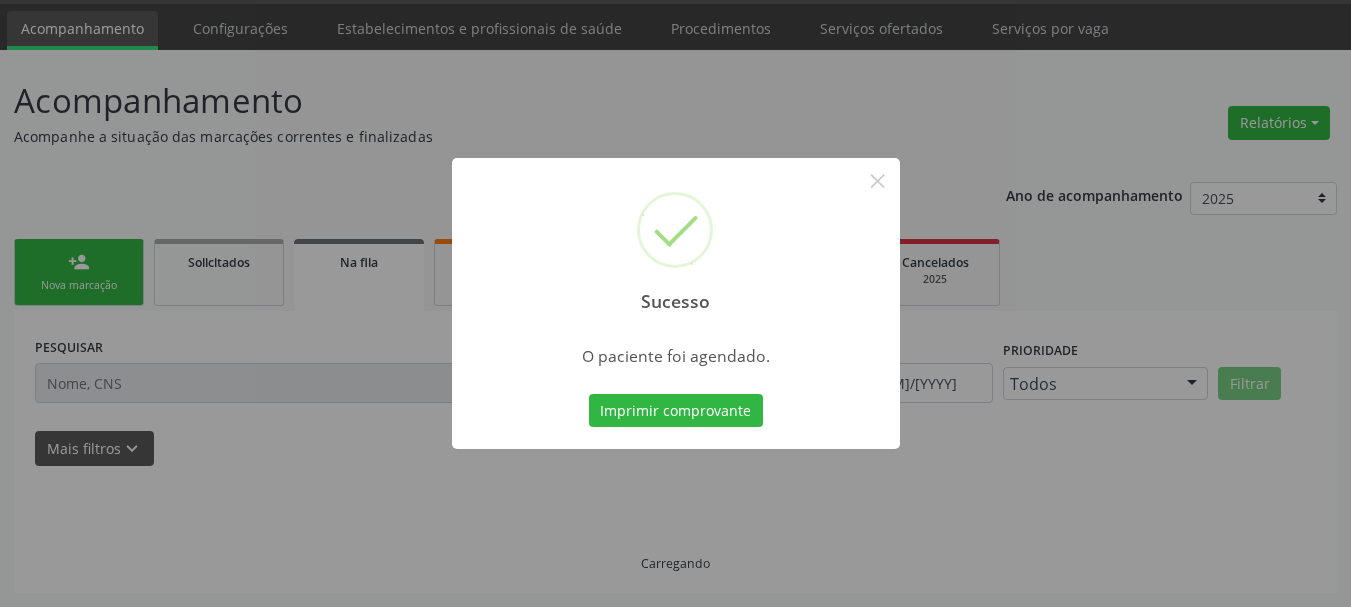 scroll, scrollTop: 60, scrollLeft: 0, axis: vertical 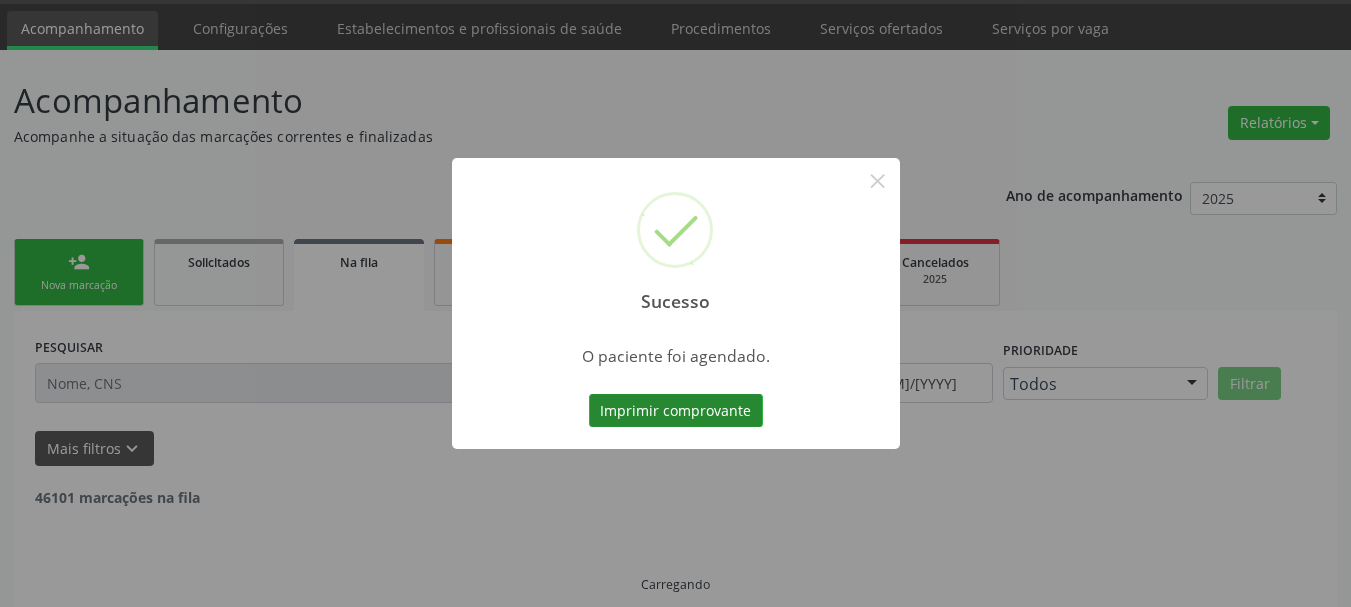 click on "Imprimir comprovante" at bounding box center [676, 411] 